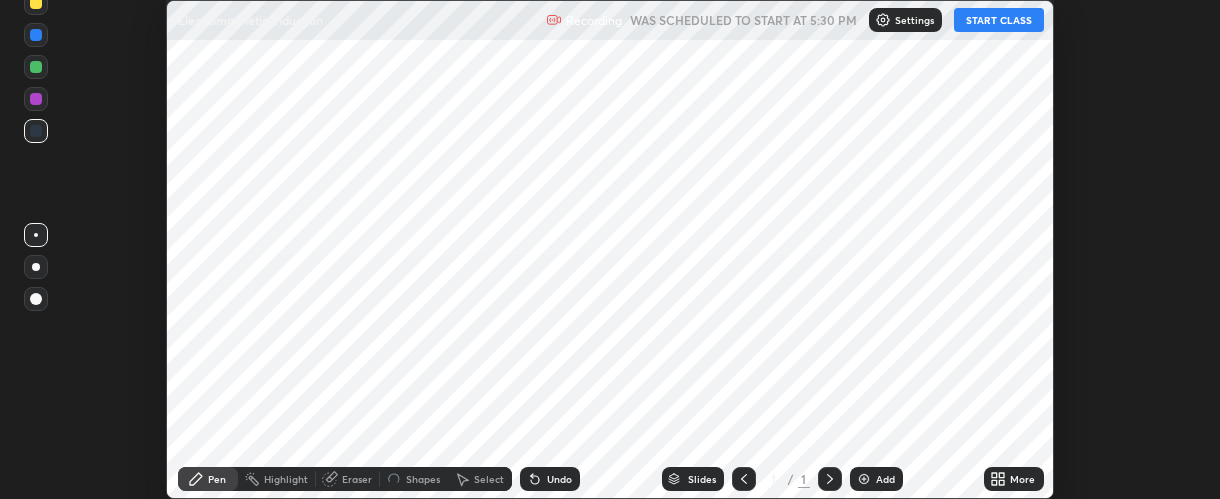 scroll, scrollTop: 0, scrollLeft: 0, axis: both 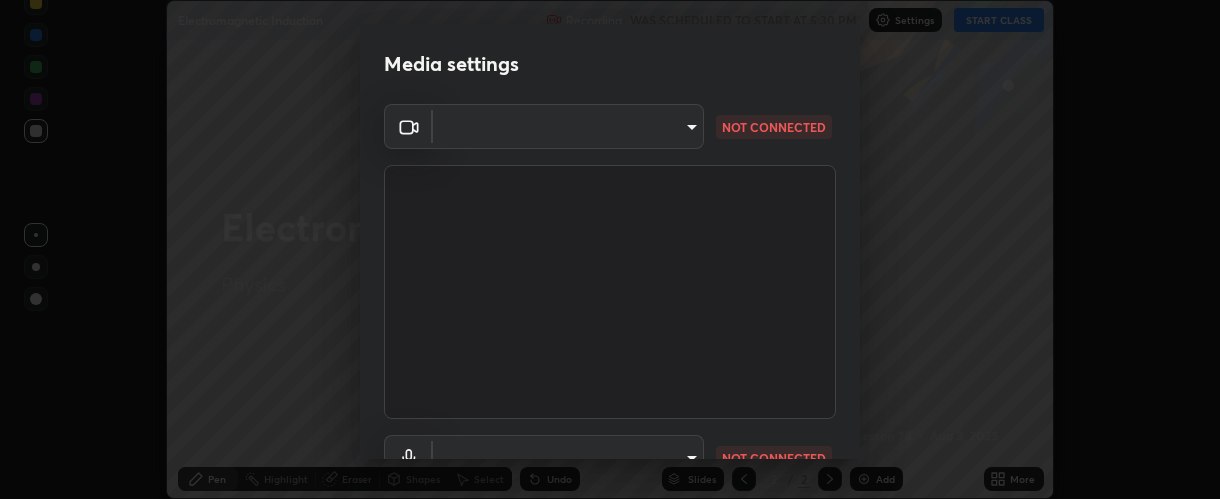 type on "37ff3dccddb3ae812b87417f3f546ef35516c4b54d471f30ebd420330c5d8ca5" 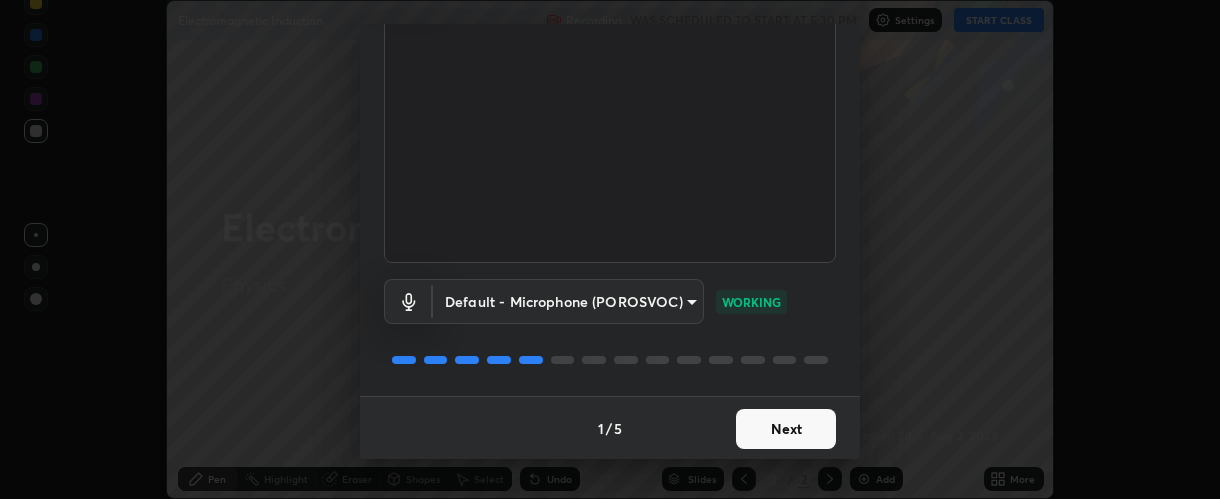 scroll, scrollTop: 156, scrollLeft: 0, axis: vertical 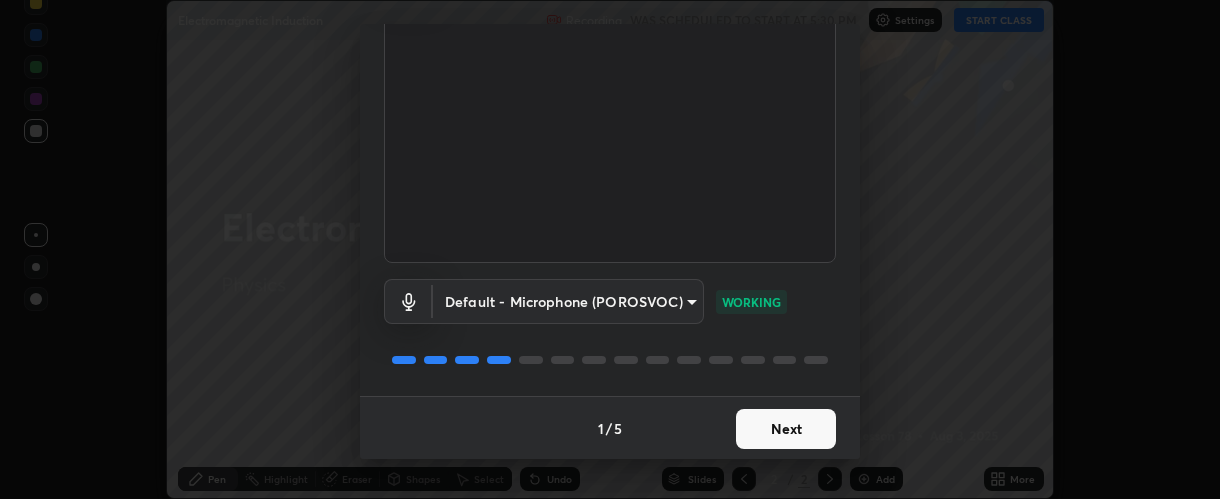 click on "Next" at bounding box center (786, 429) 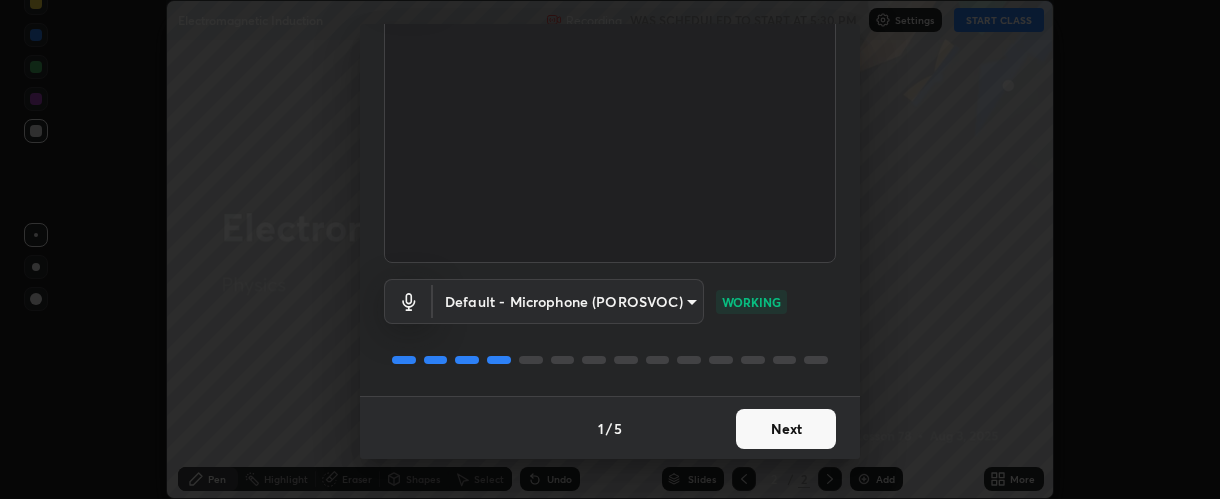 scroll, scrollTop: 0, scrollLeft: 0, axis: both 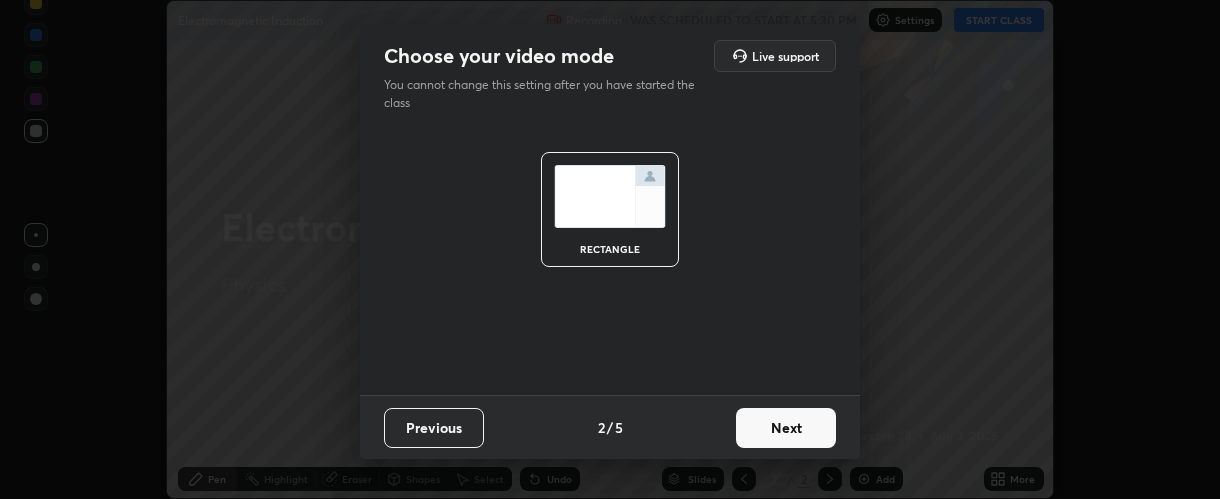 click on "Next" at bounding box center (786, 428) 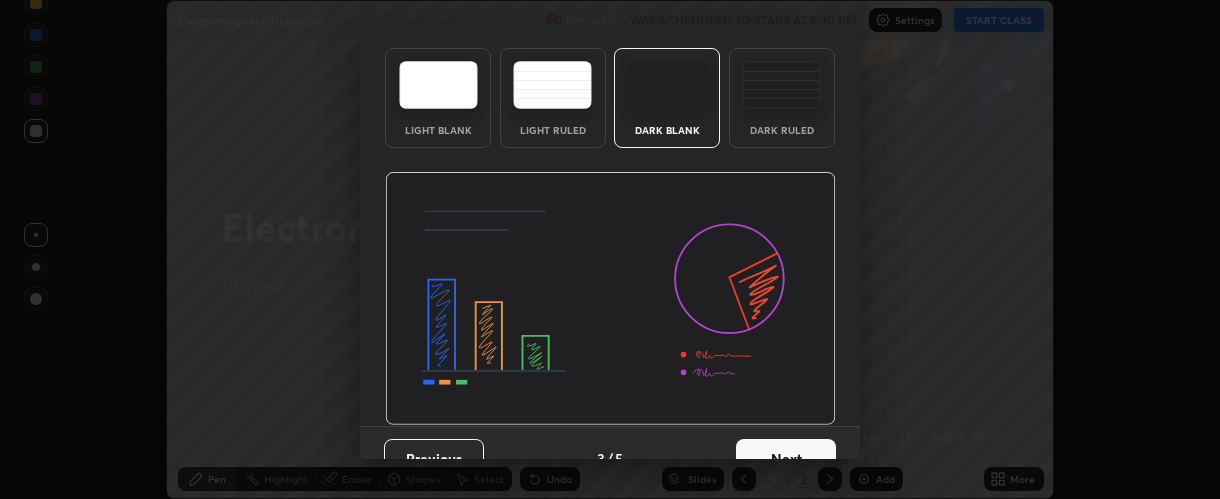 scroll, scrollTop: 100, scrollLeft: 0, axis: vertical 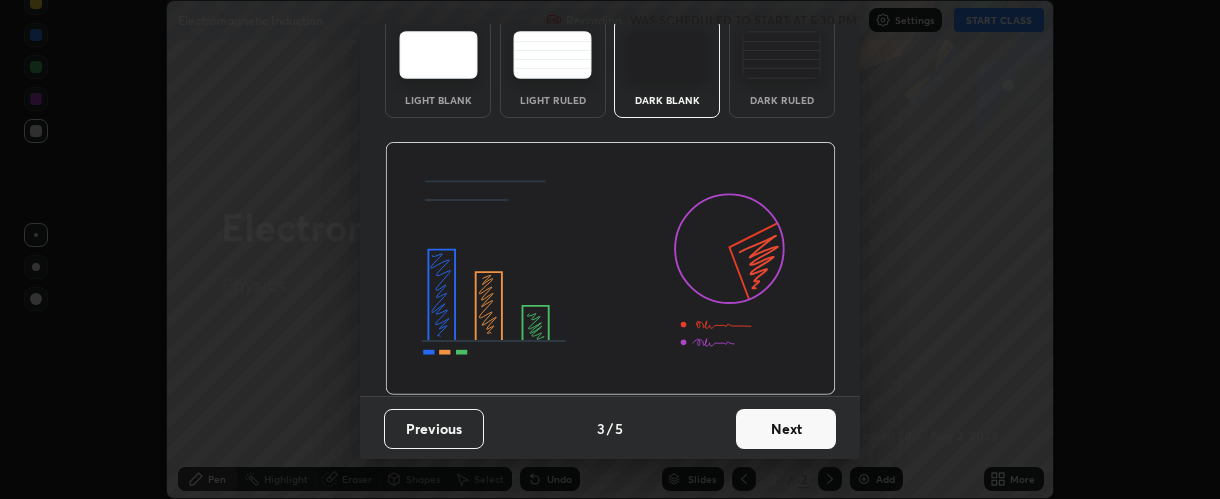 click on "Next" at bounding box center [786, 429] 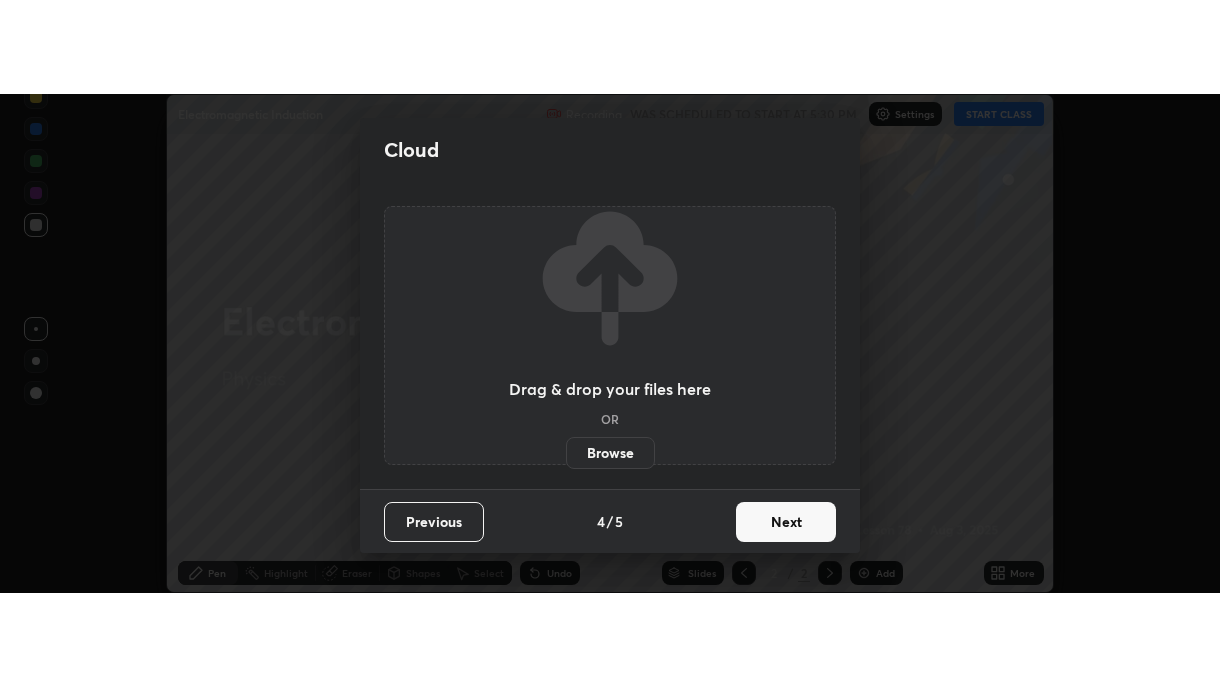 scroll, scrollTop: 0, scrollLeft: 0, axis: both 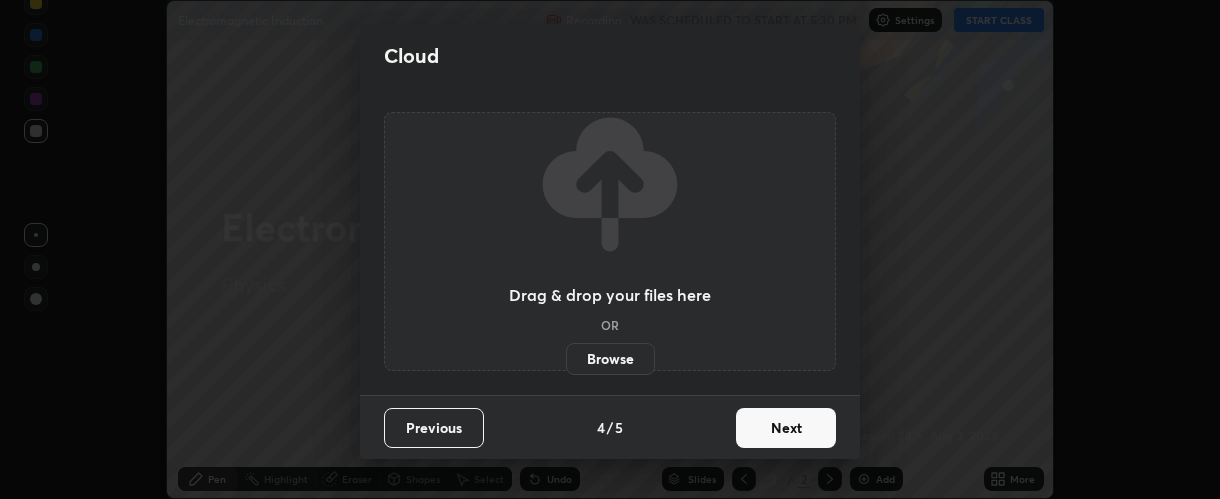 click on "Next" at bounding box center [786, 428] 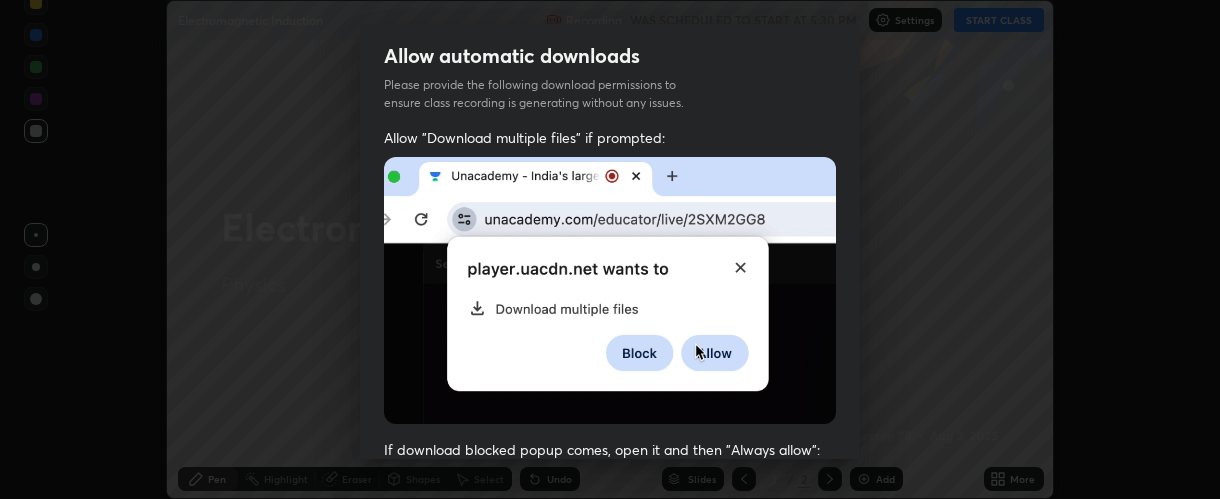 click at bounding box center [396, 934] 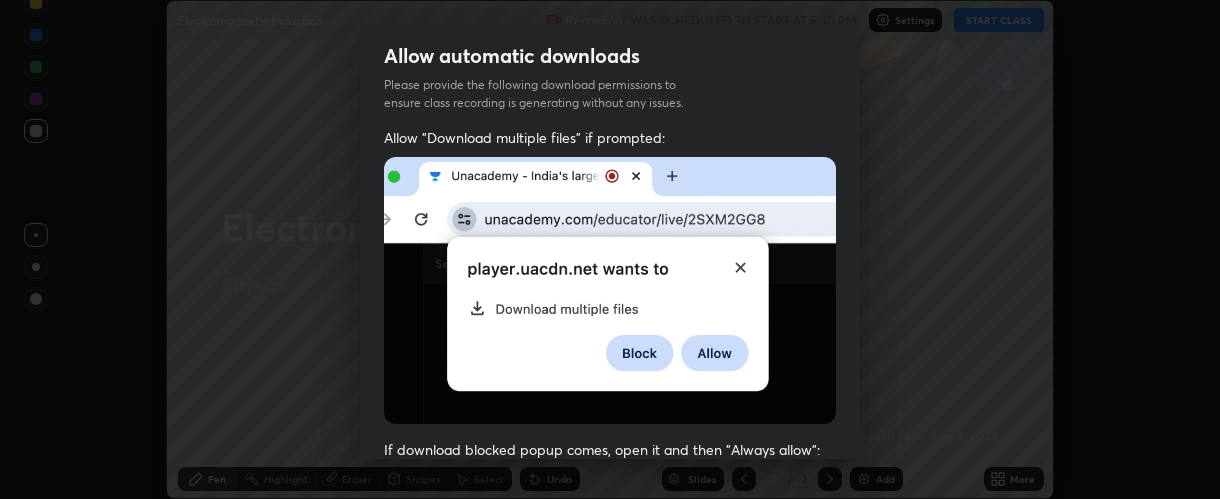 click on "Done" at bounding box center (786, 1003) 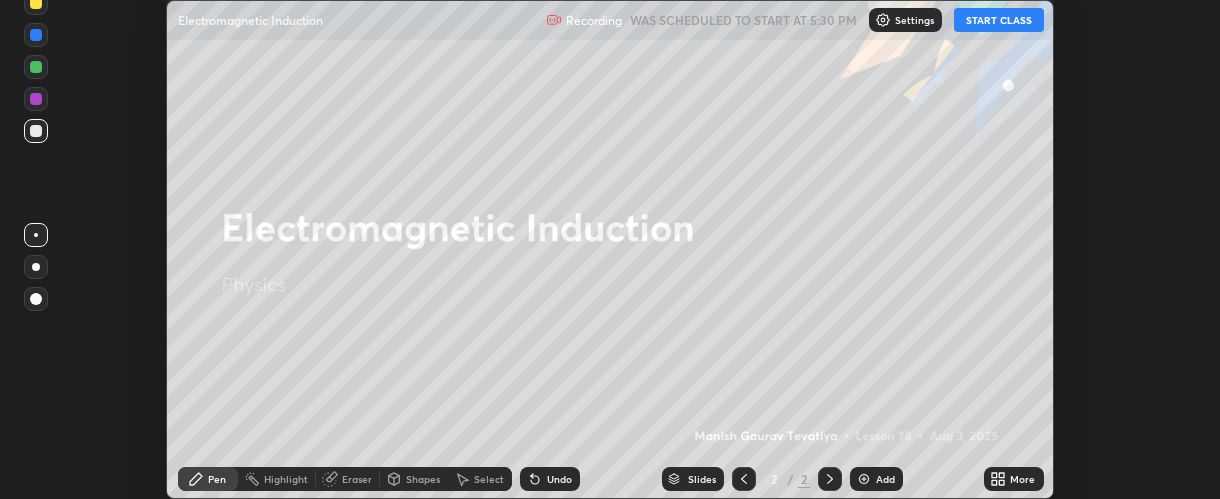 click on "More" at bounding box center [1014, 479] 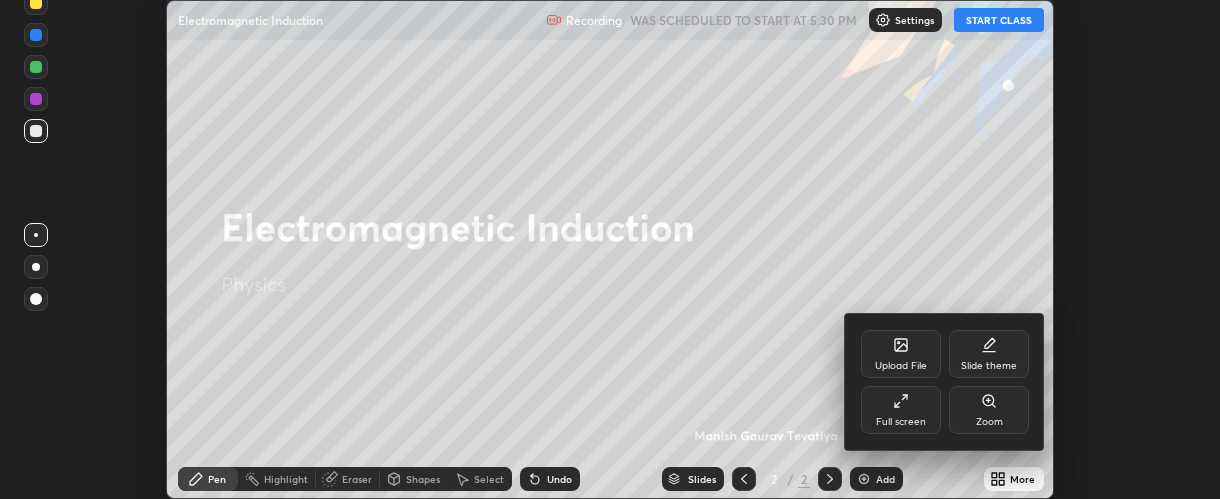 click on "Full screen" at bounding box center [901, 422] 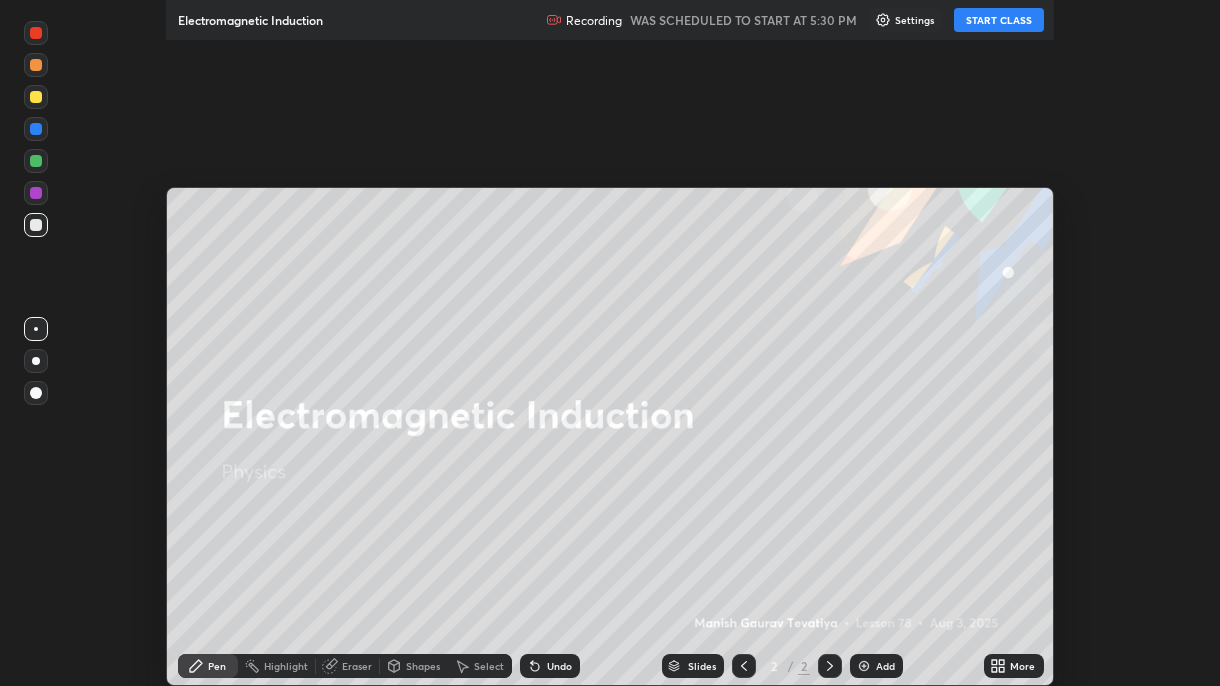 scroll, scrollTop: 99313, scrollLeft: 98780, axis: both 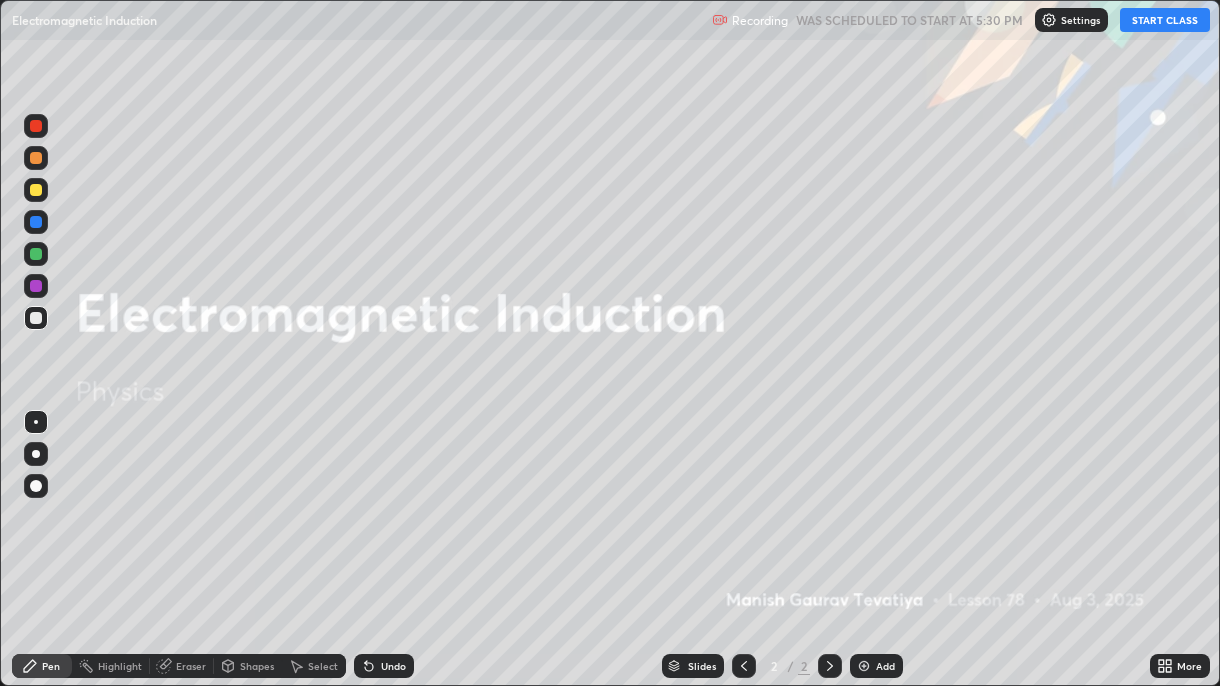 click on "START CLASS" at bounding box center (1165, 20) 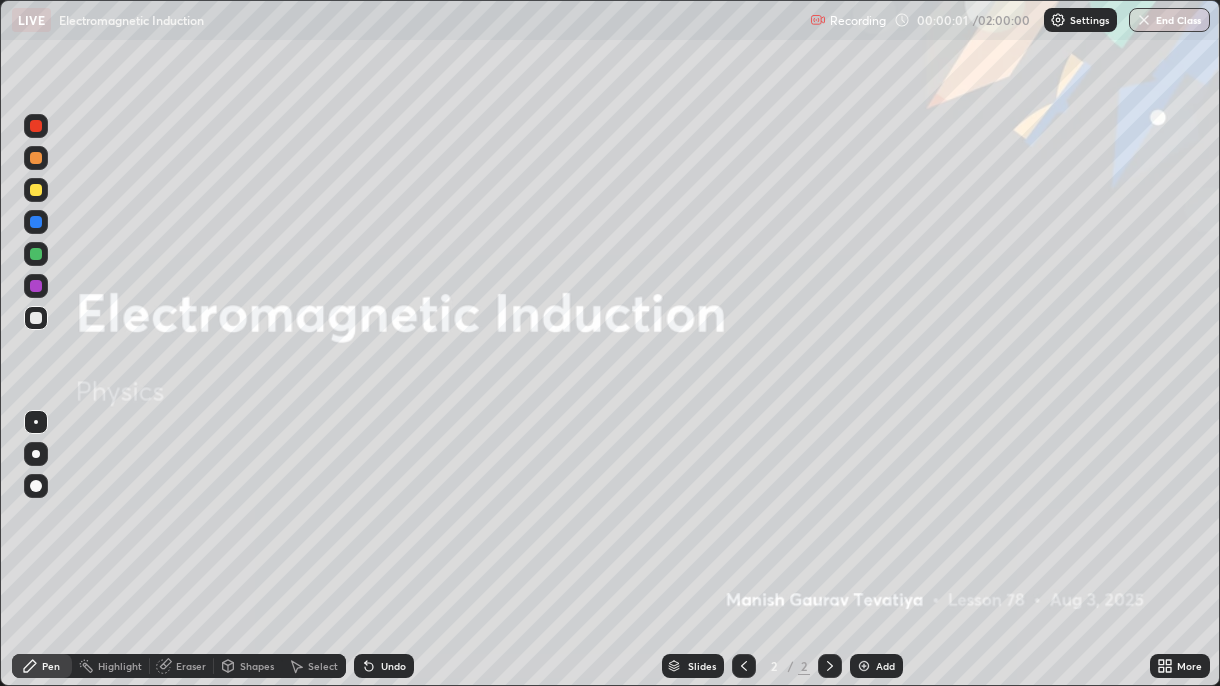 click at bounding box center [864, 666] 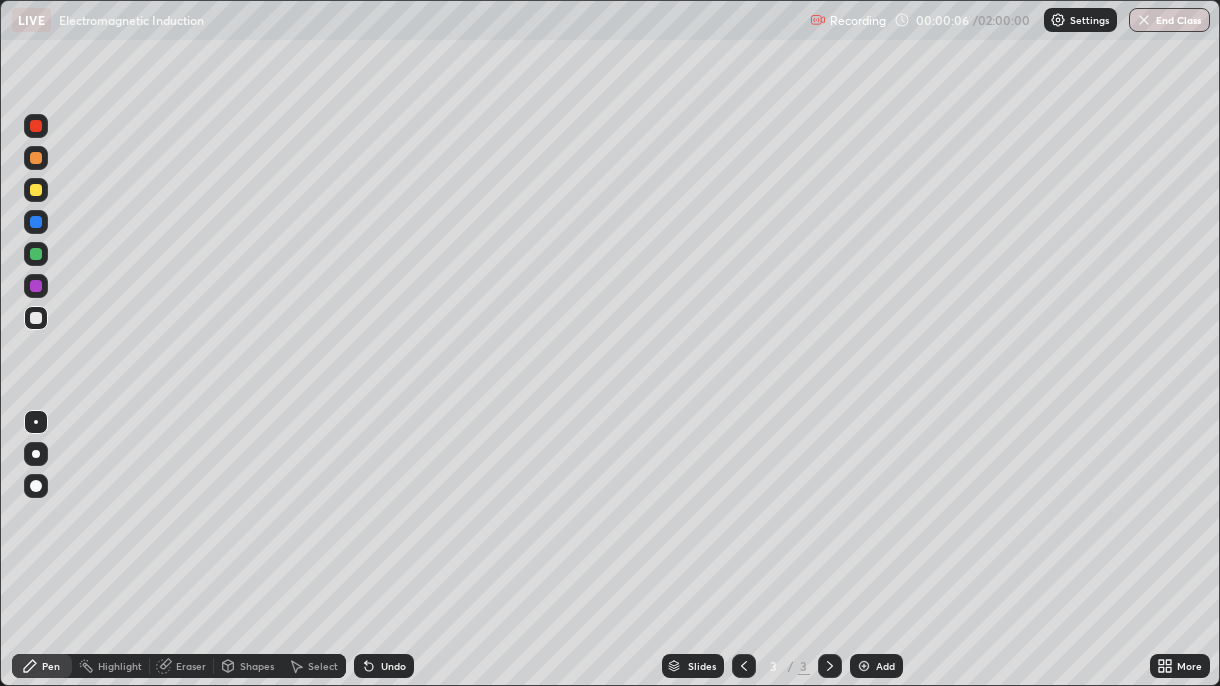 click at bounding box center [36, 486] 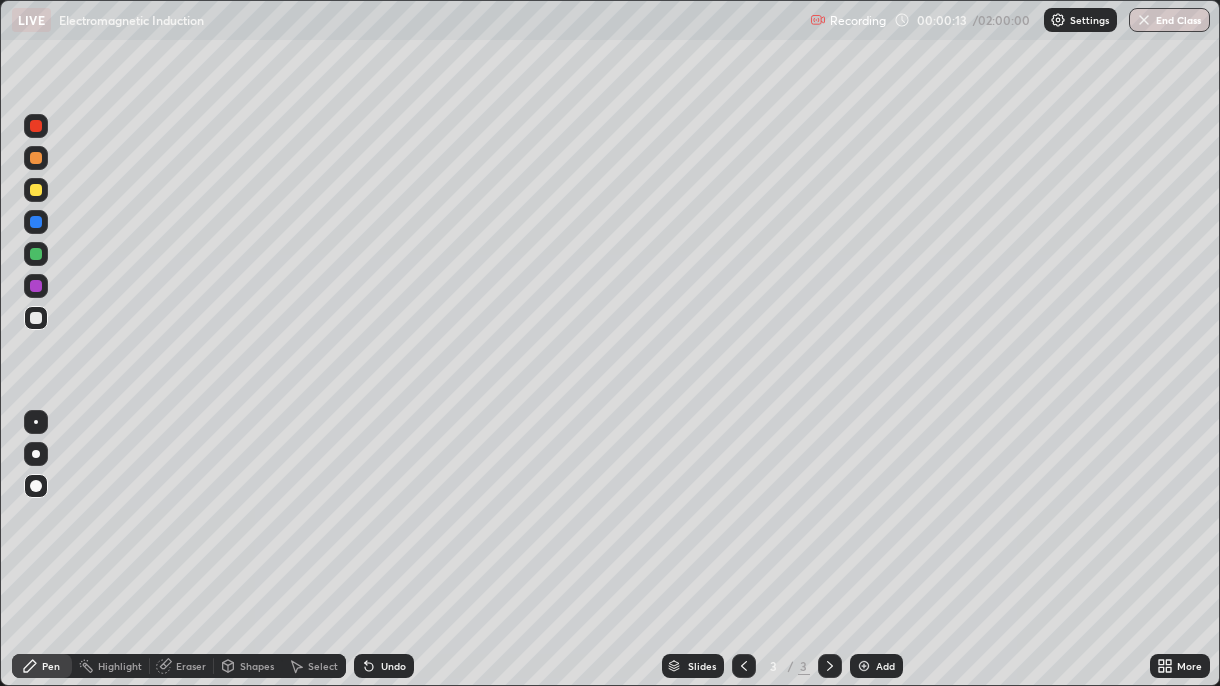 click on "Undo" at bounding box center [393, 666] 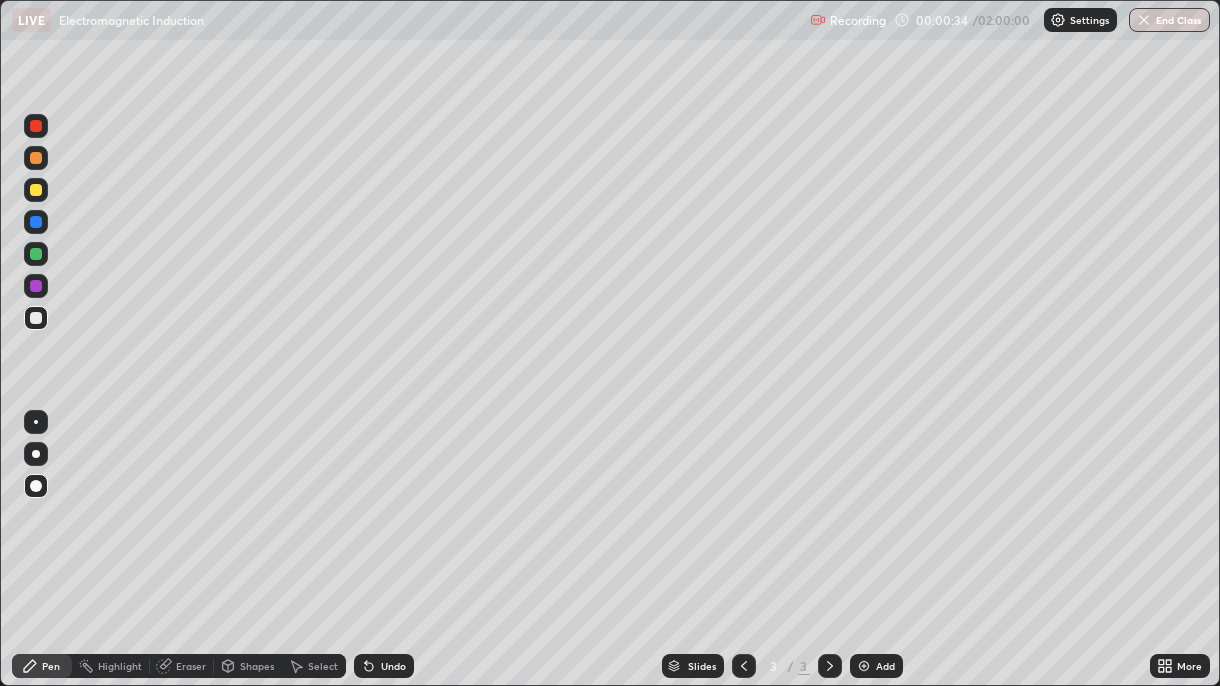click at bounding box center [36, 190] 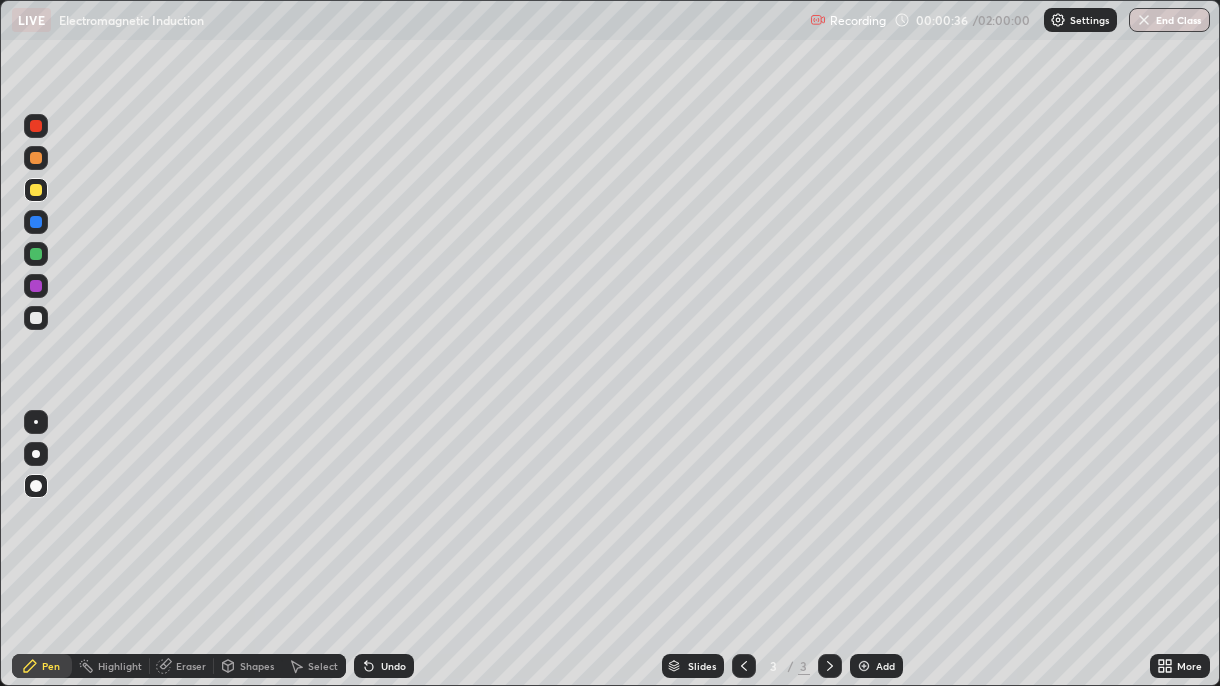 click on "Shapes" at bounding box center (257, 666) 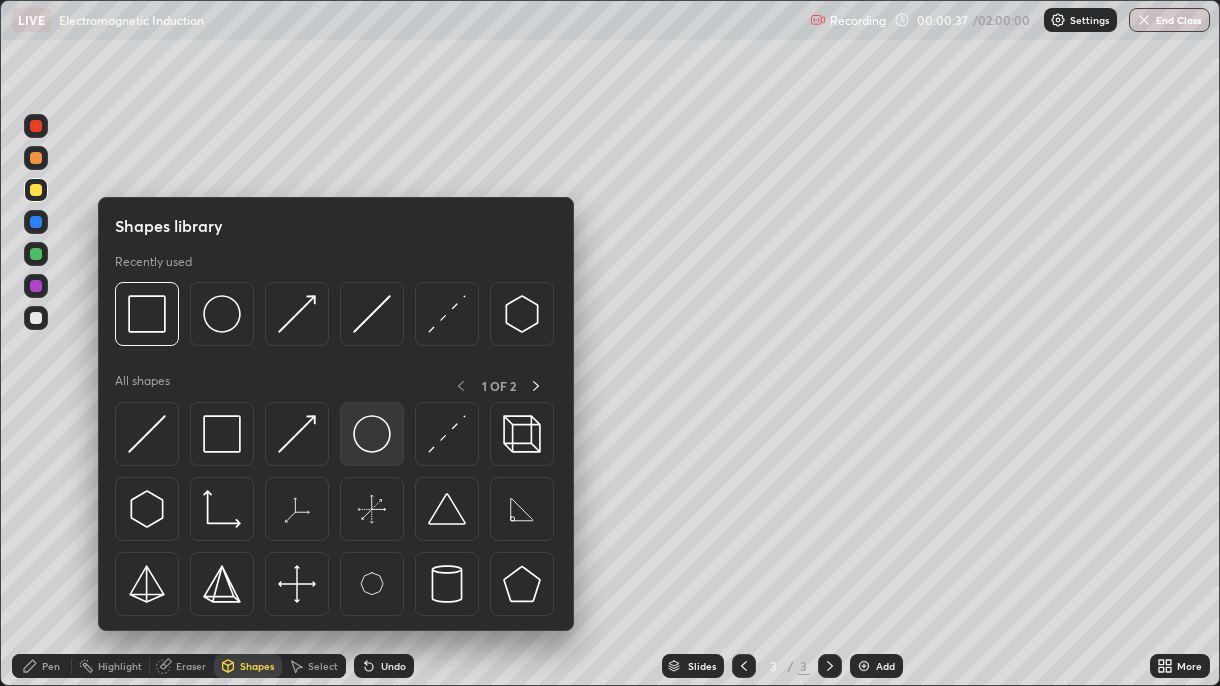 click at bounding box center (372, 434) 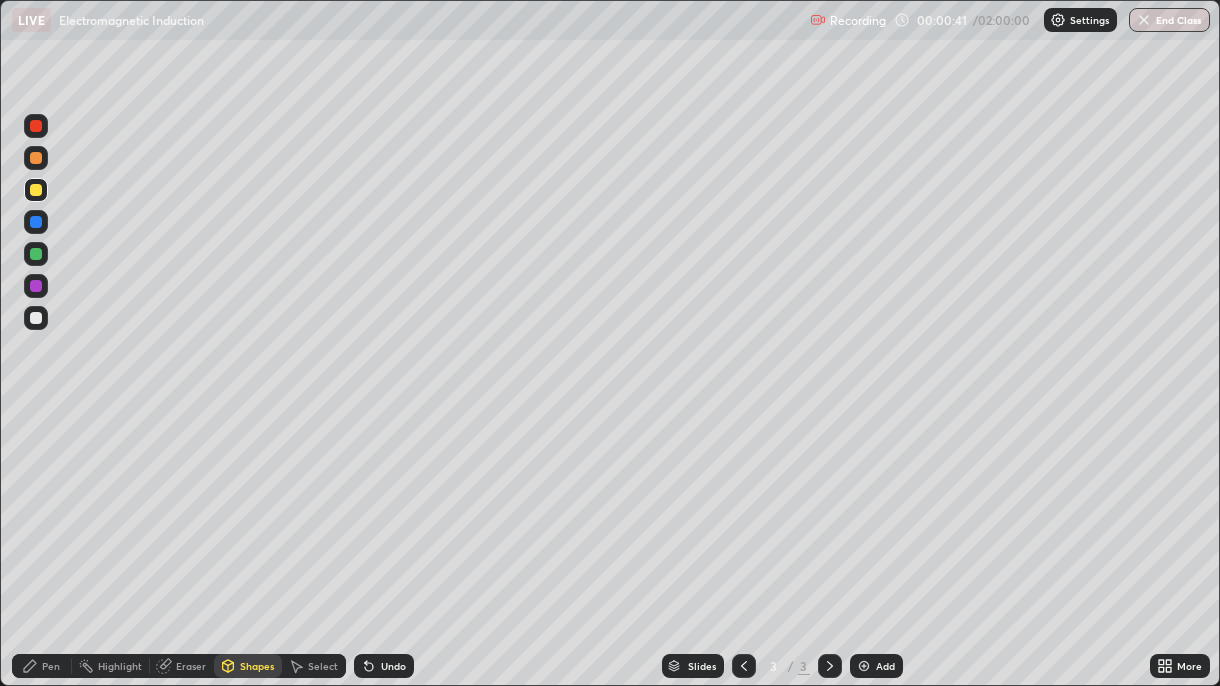 click on "Pen" at bounding box center (51, 666) 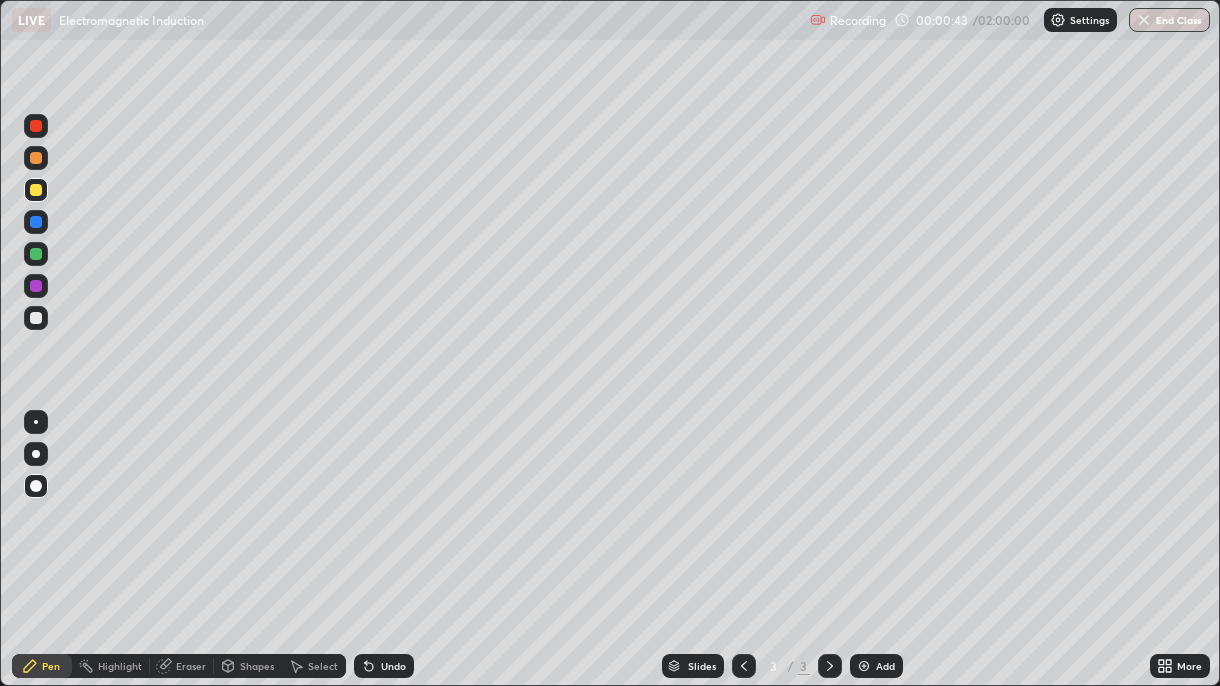 click at bounding box center [36, 254] 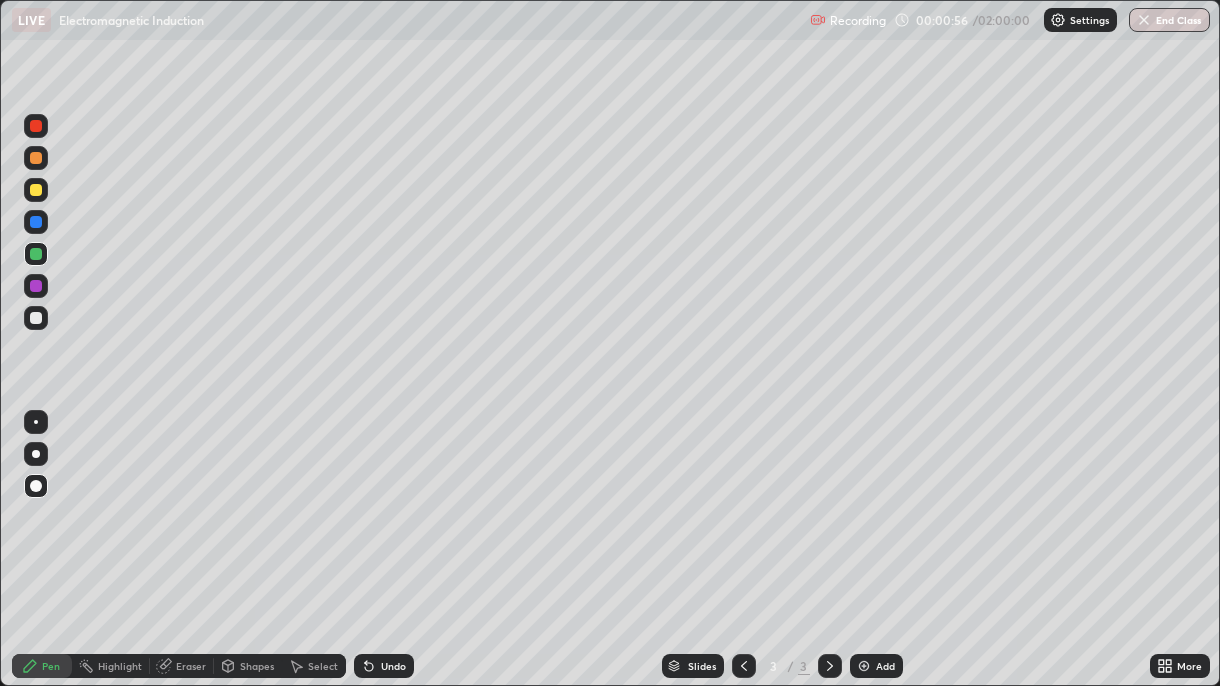 click at bounding box center [36, 222] 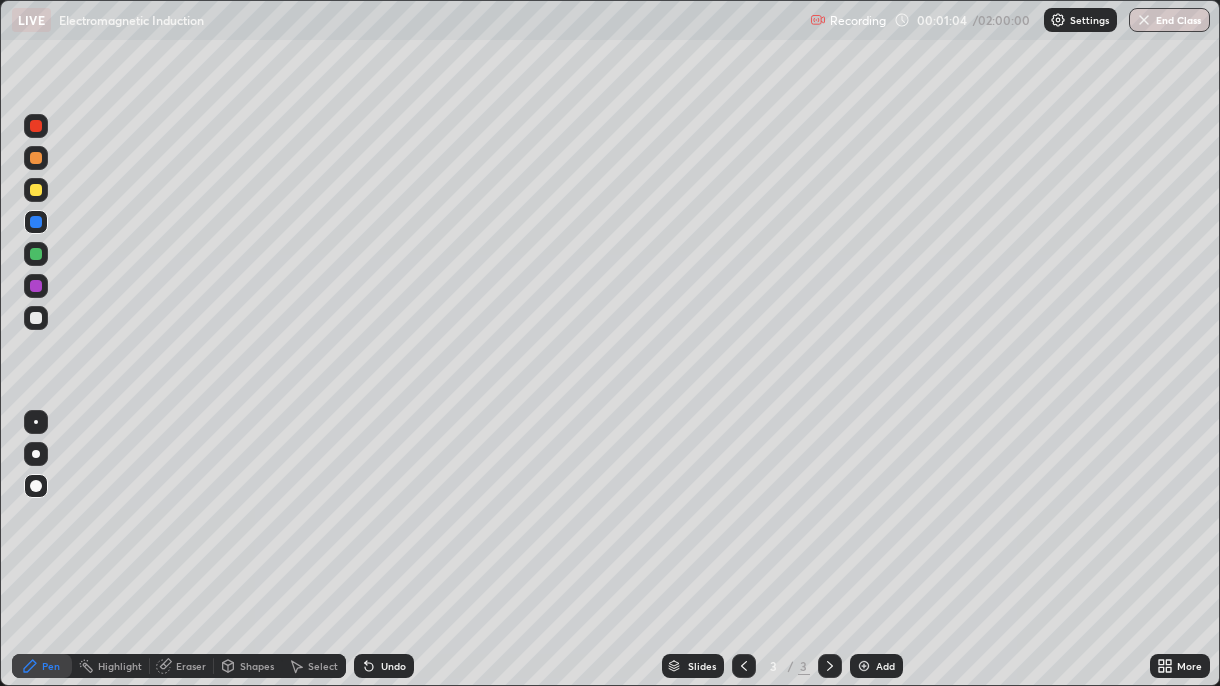 click at bounding box center (36, 286) 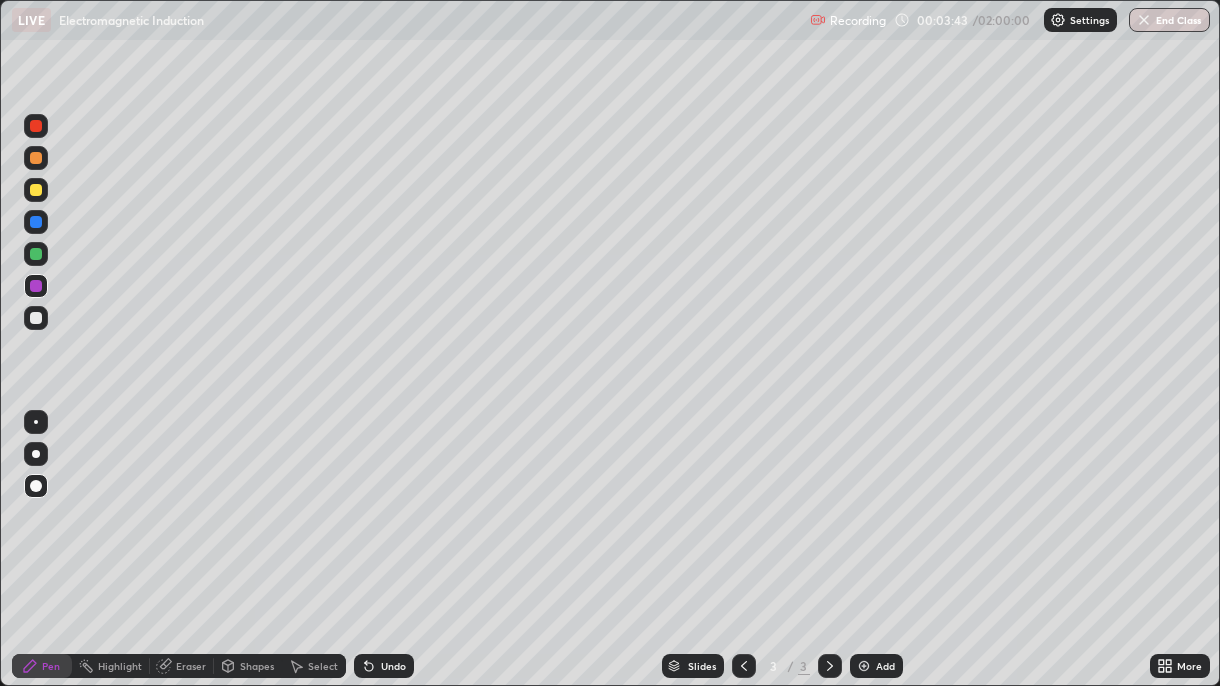 click at bounding box center [36, 126] 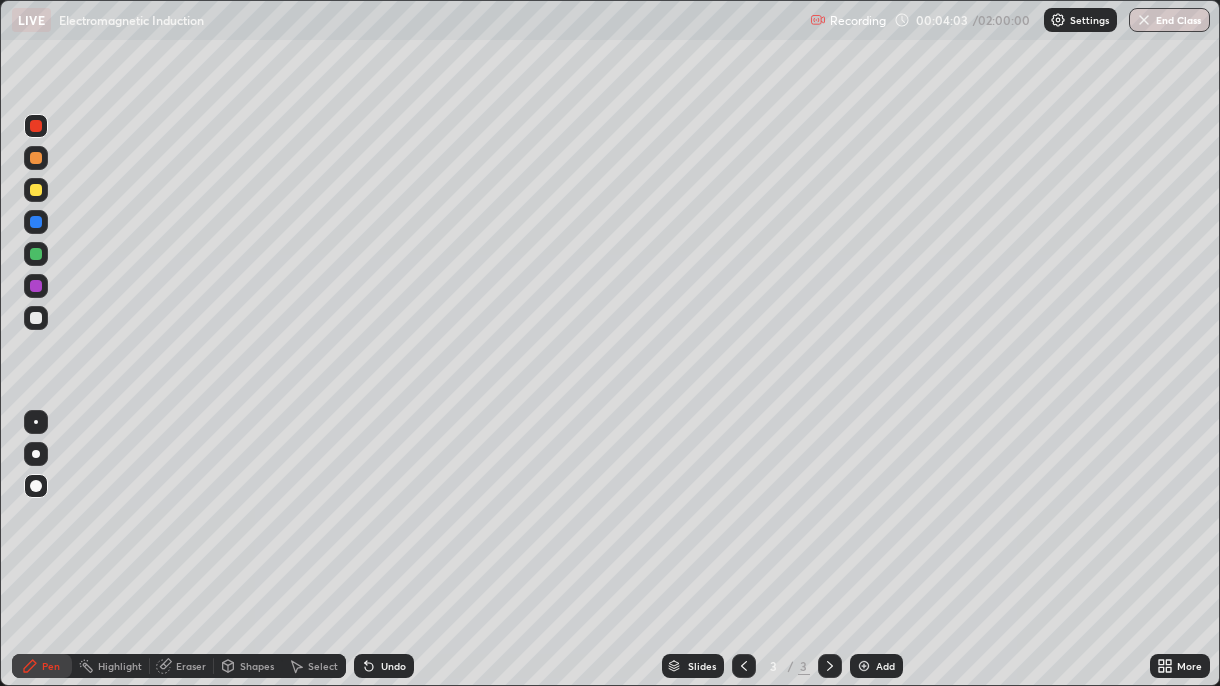 click on "Undo" at bounding box center [384, 666] 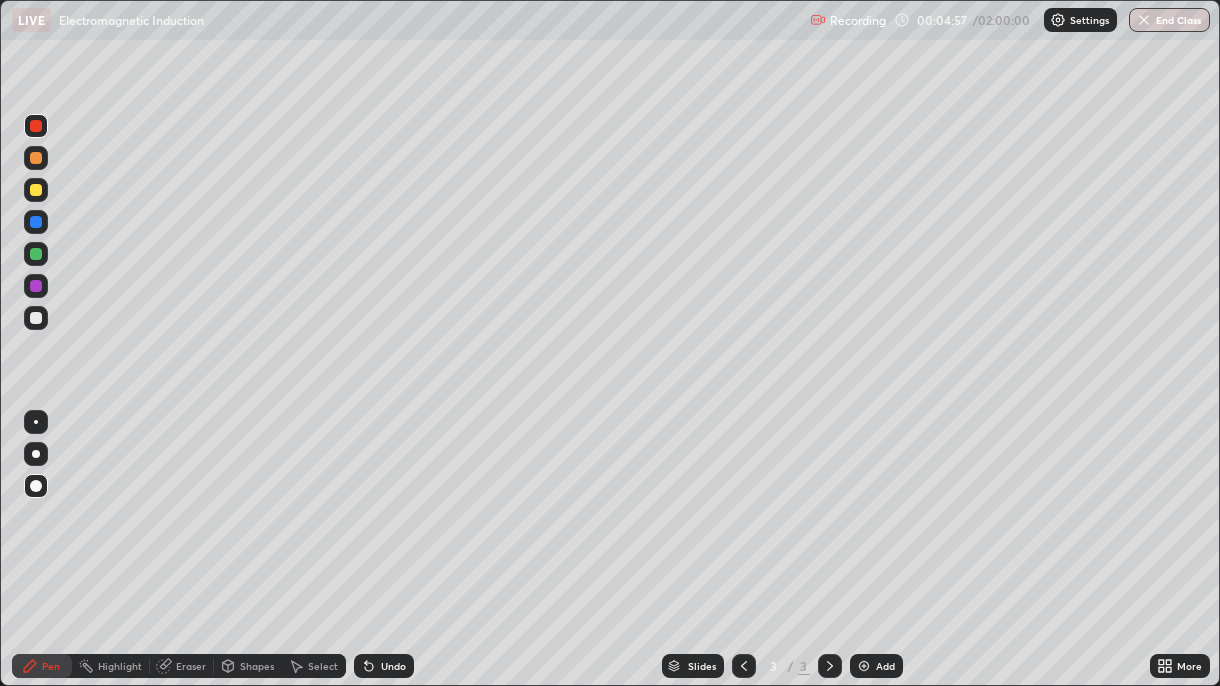 click on "Eraser" at bounding box center [191, 666] 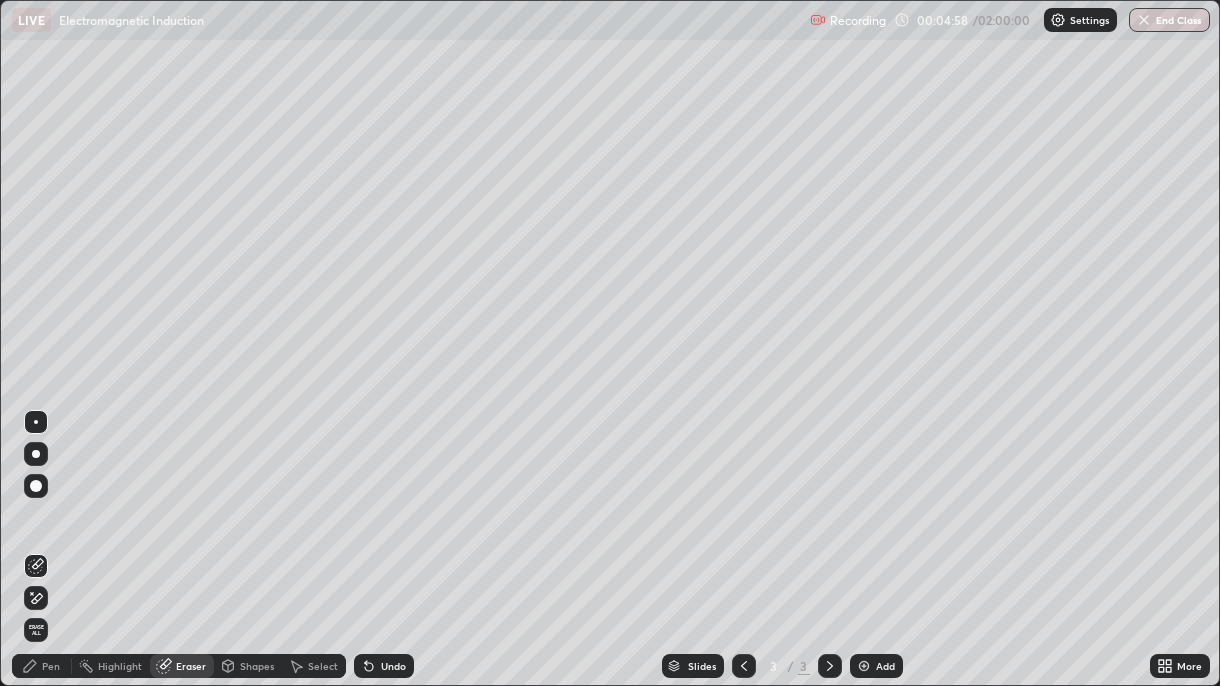 click 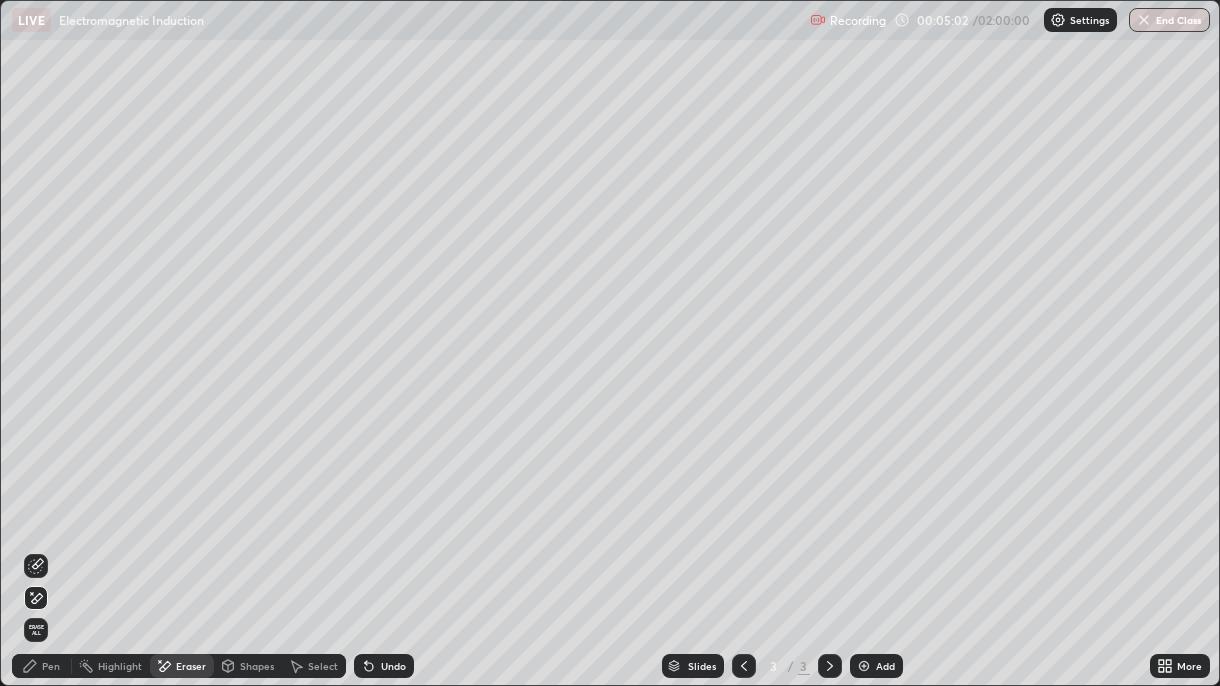 click on "Pen" at bounding box center [42, 666] 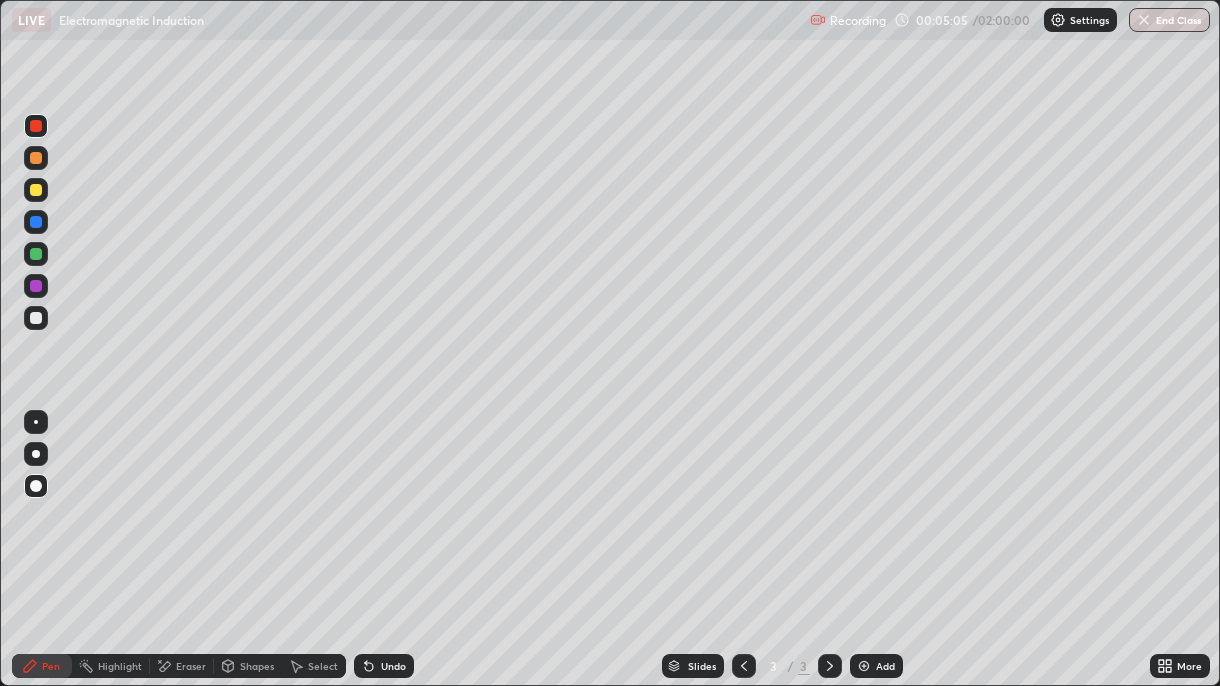 click at bounding box center (36, 190) 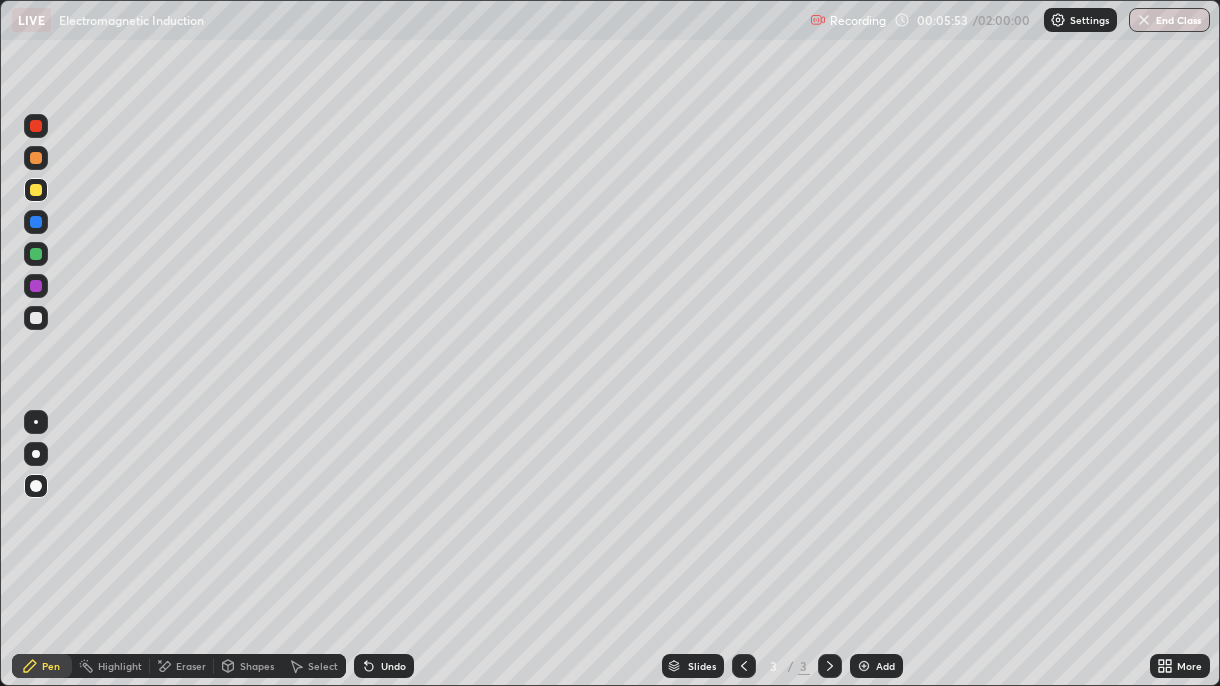 click at bounding box center (864, 666) 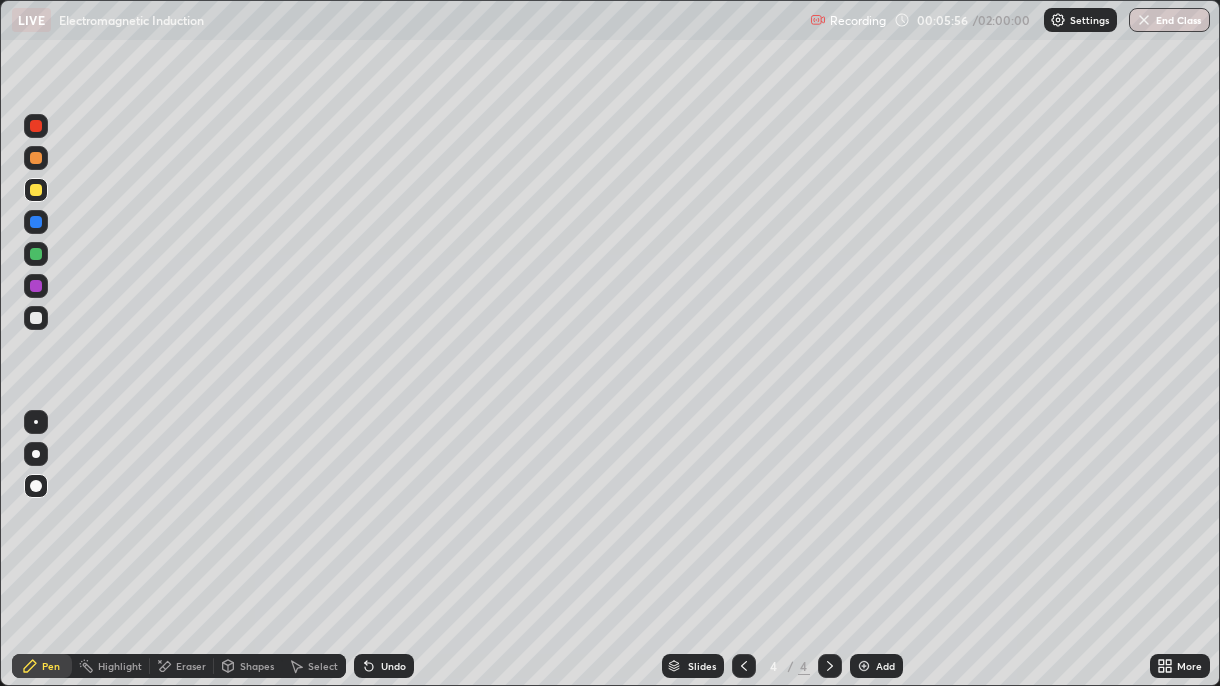 click at bounding box center [36, 318] 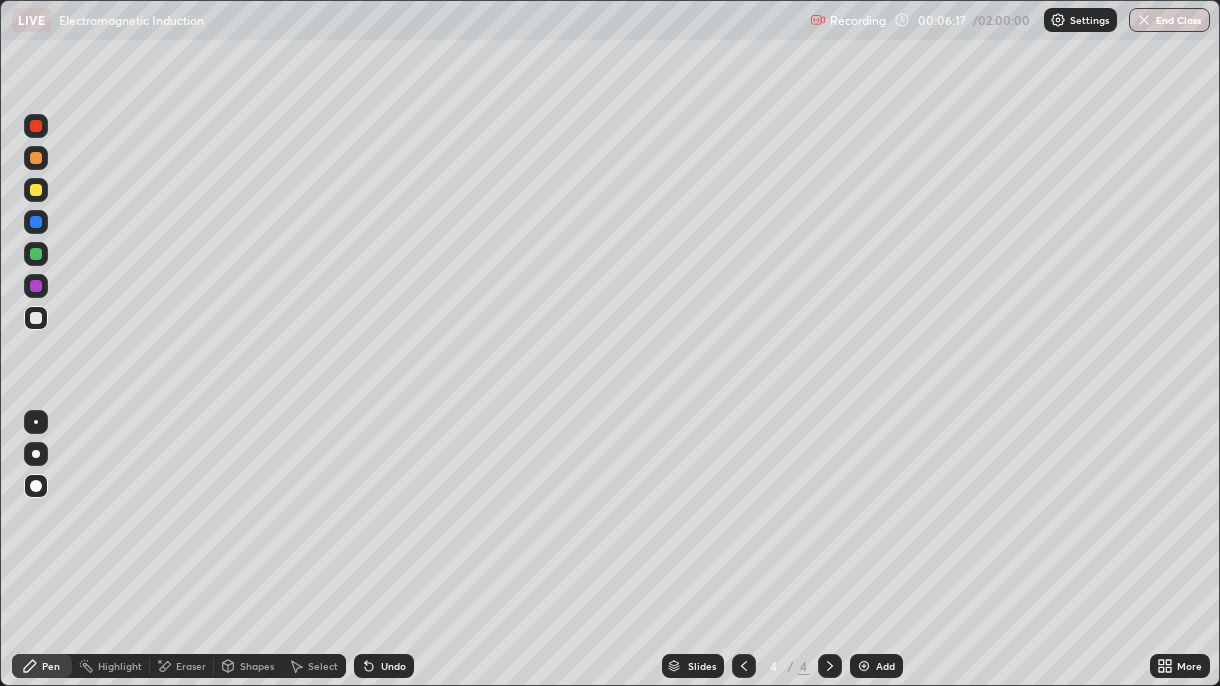click on "Shapes" at bounding box center [257, 666] 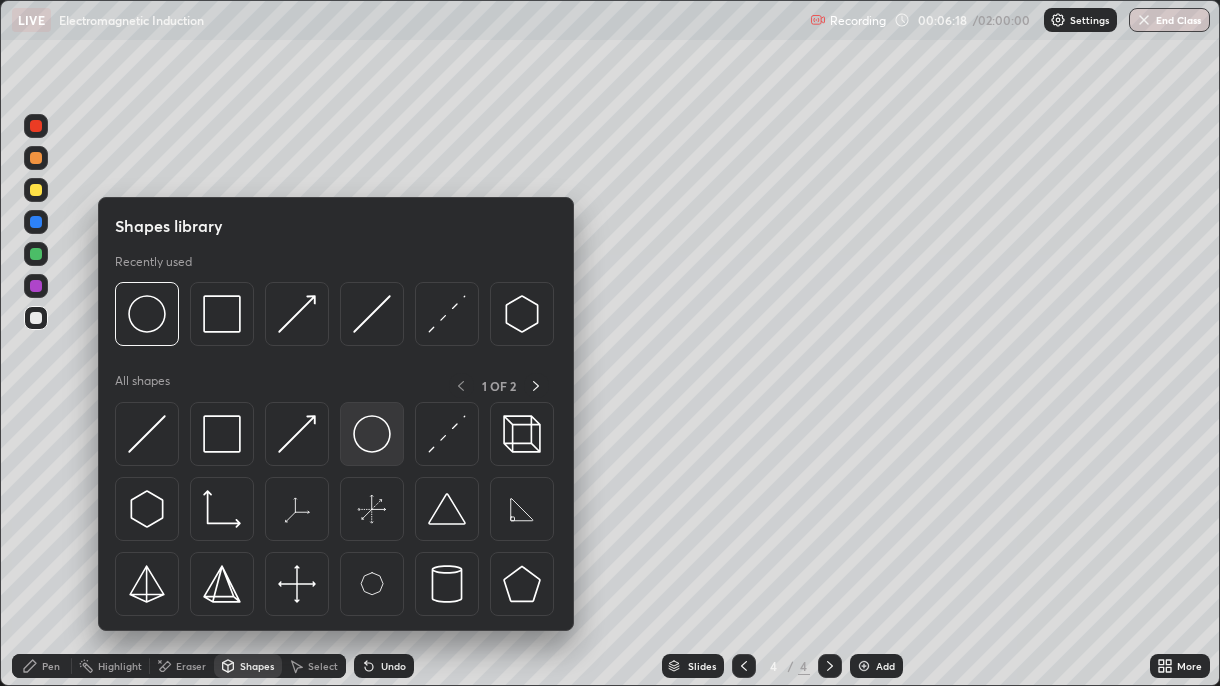 click at bounding box center [372, 434] 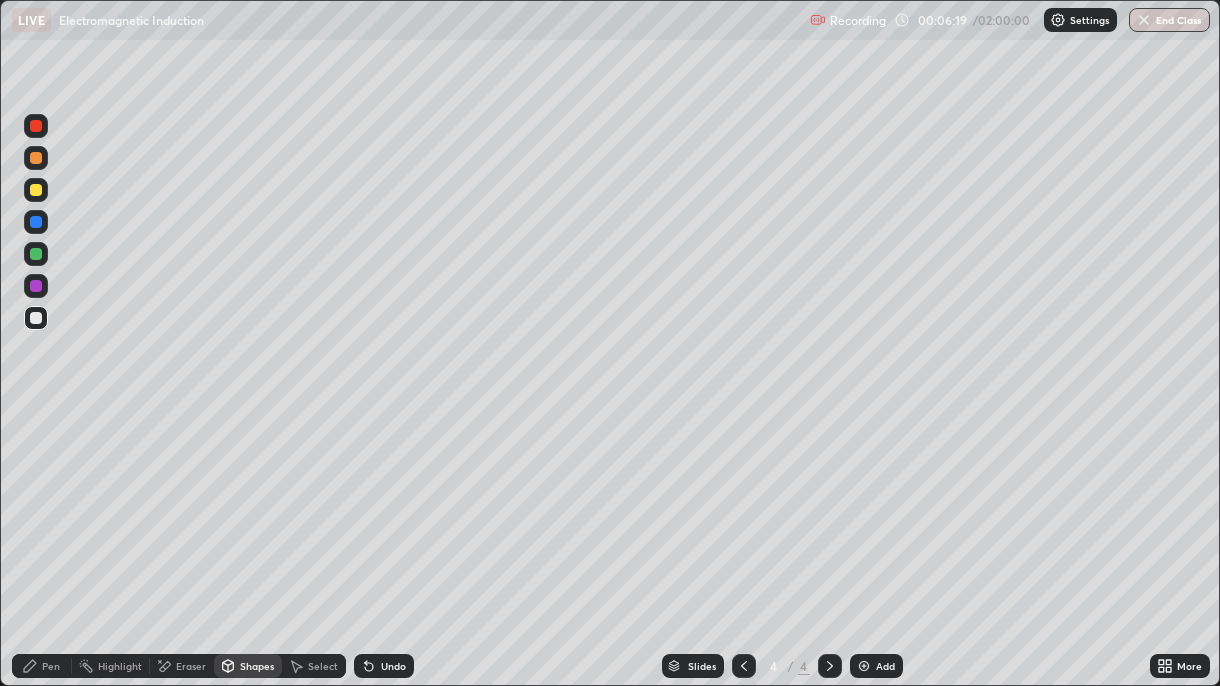 click at bounding box center (36, 318) 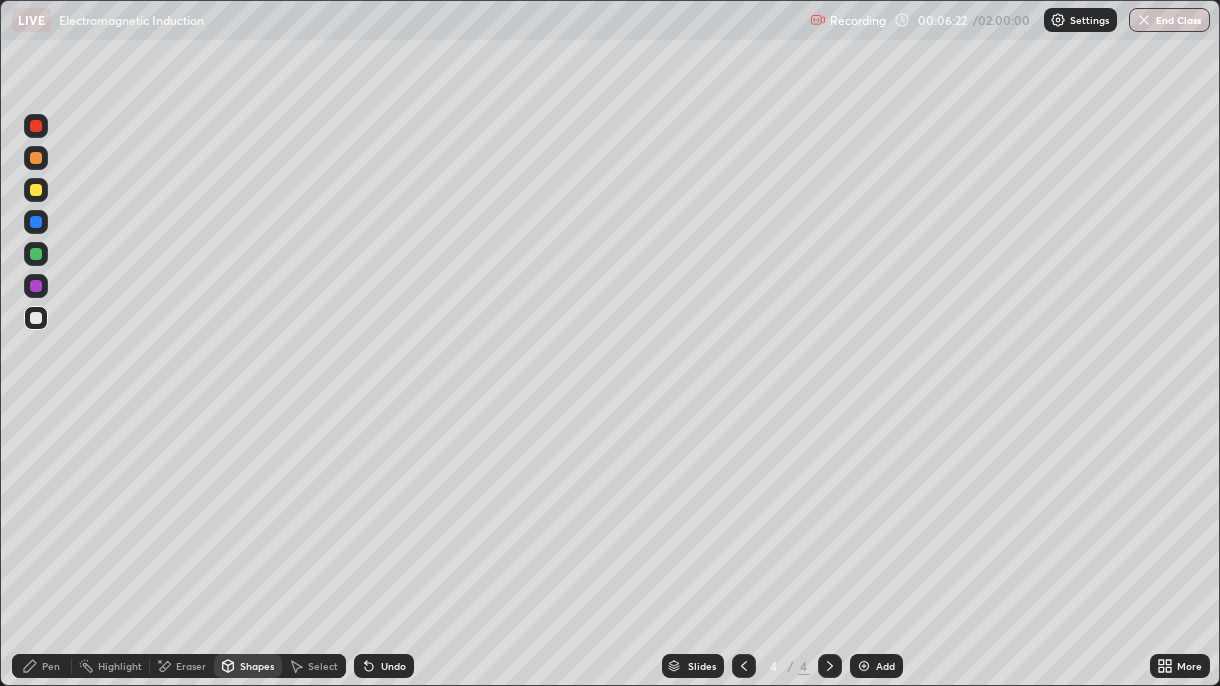click on "Pen" at bounding box center [42, 666] 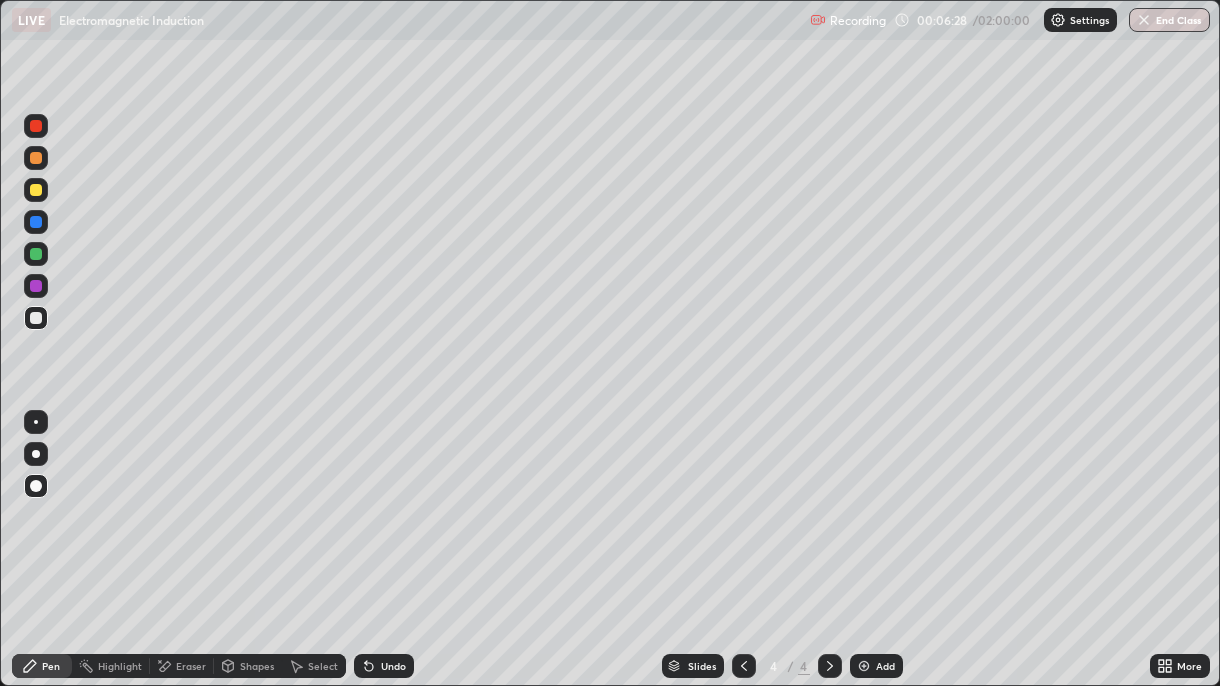 click on "Shapes" at bounding box center [257, 666] 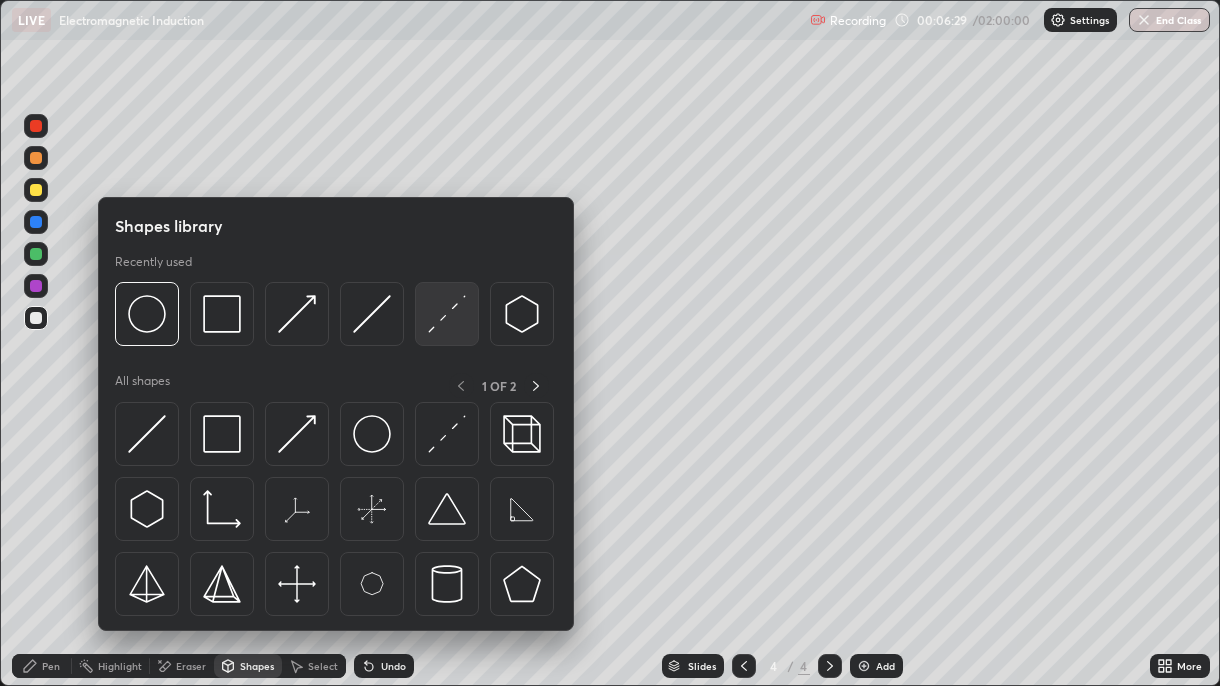 click at bounding box center (447, 314) 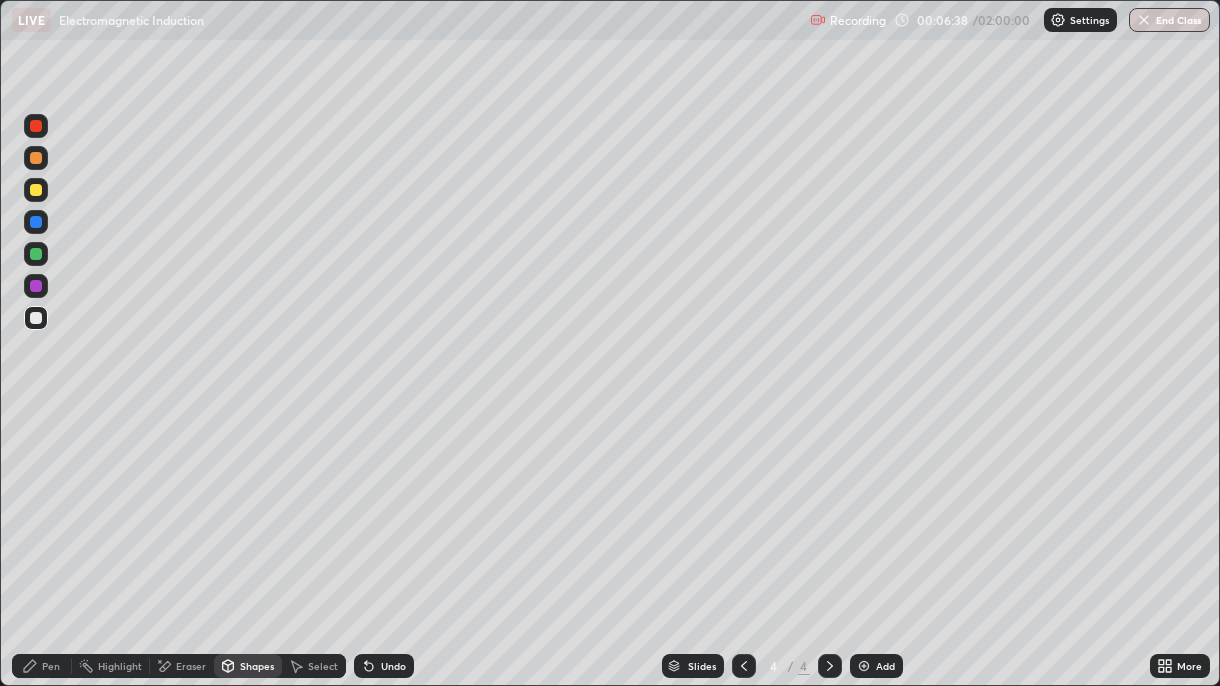 click on "Undo" at bounding box center (393, 666) 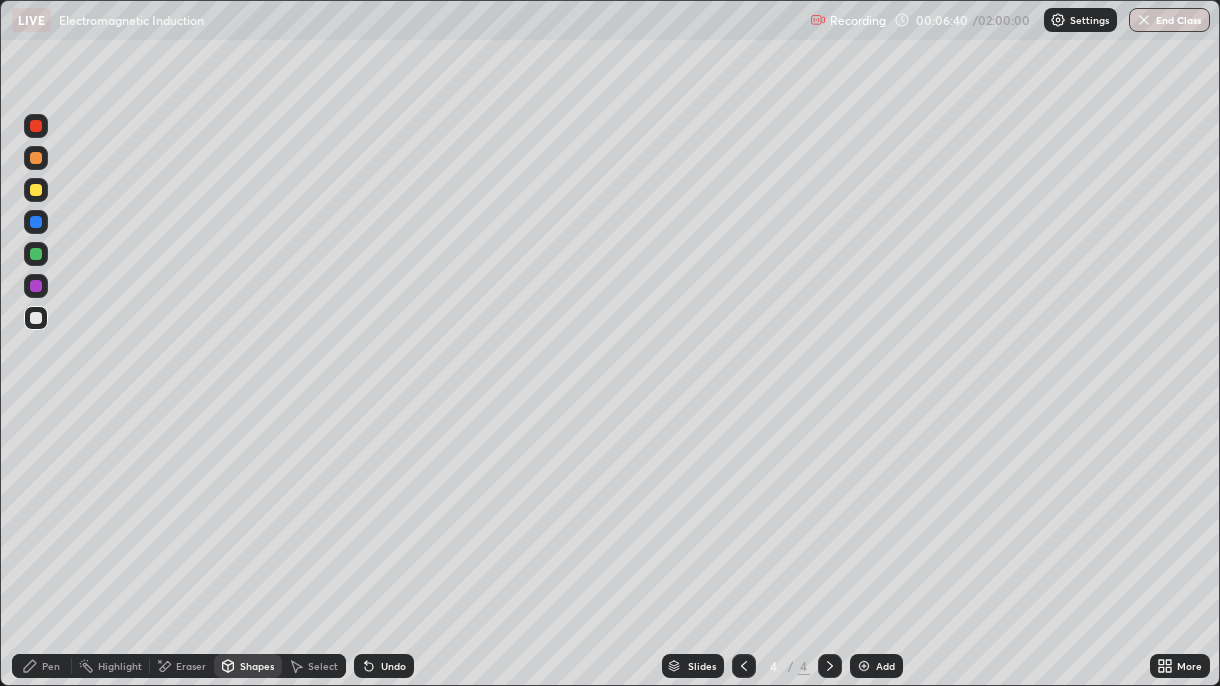 click on "Pen" at bounding box center [51, 666] 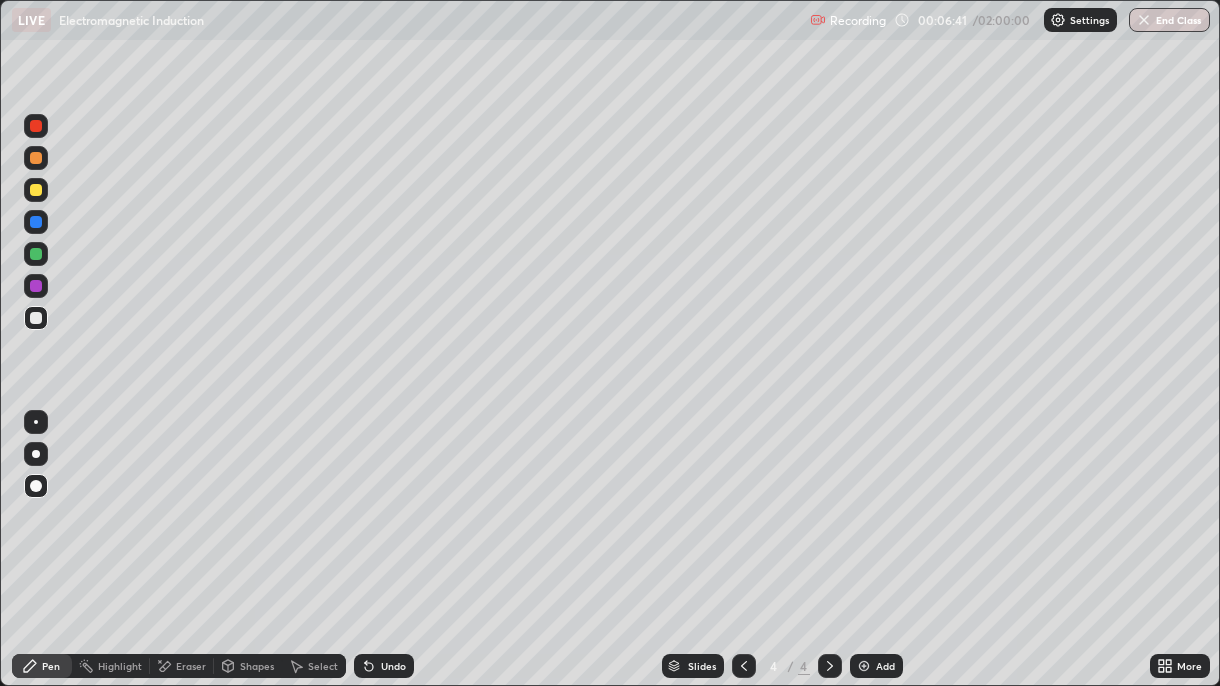click at bounding box center (36, 222) 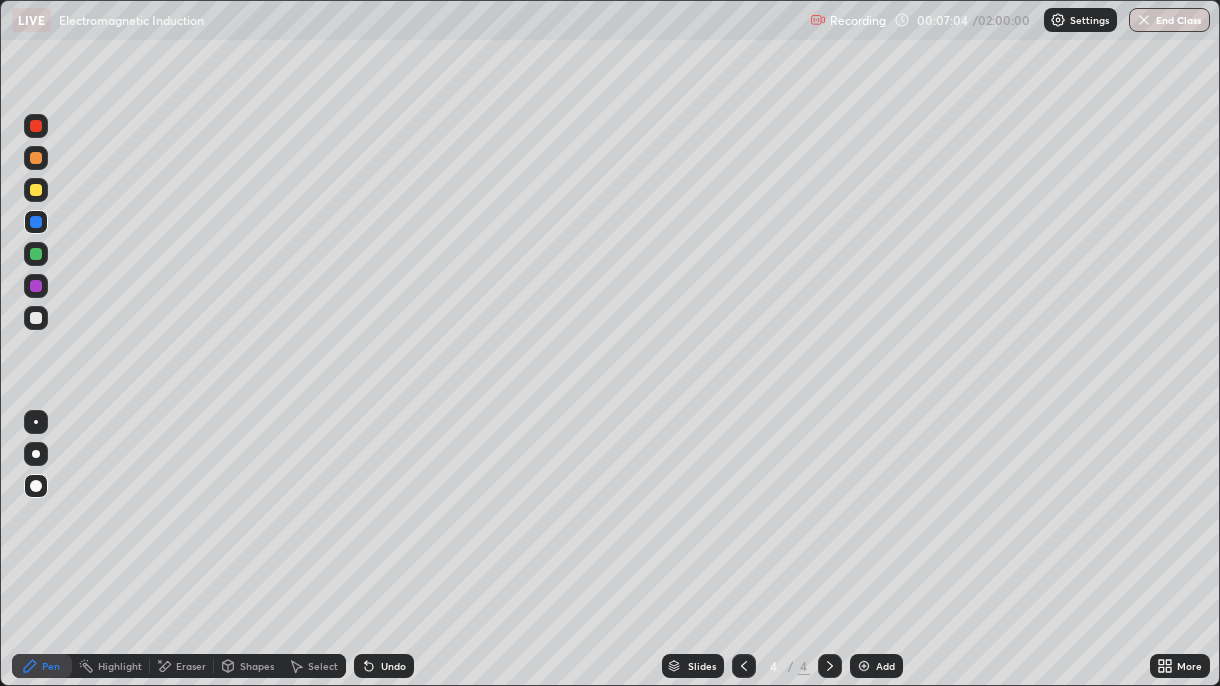 click 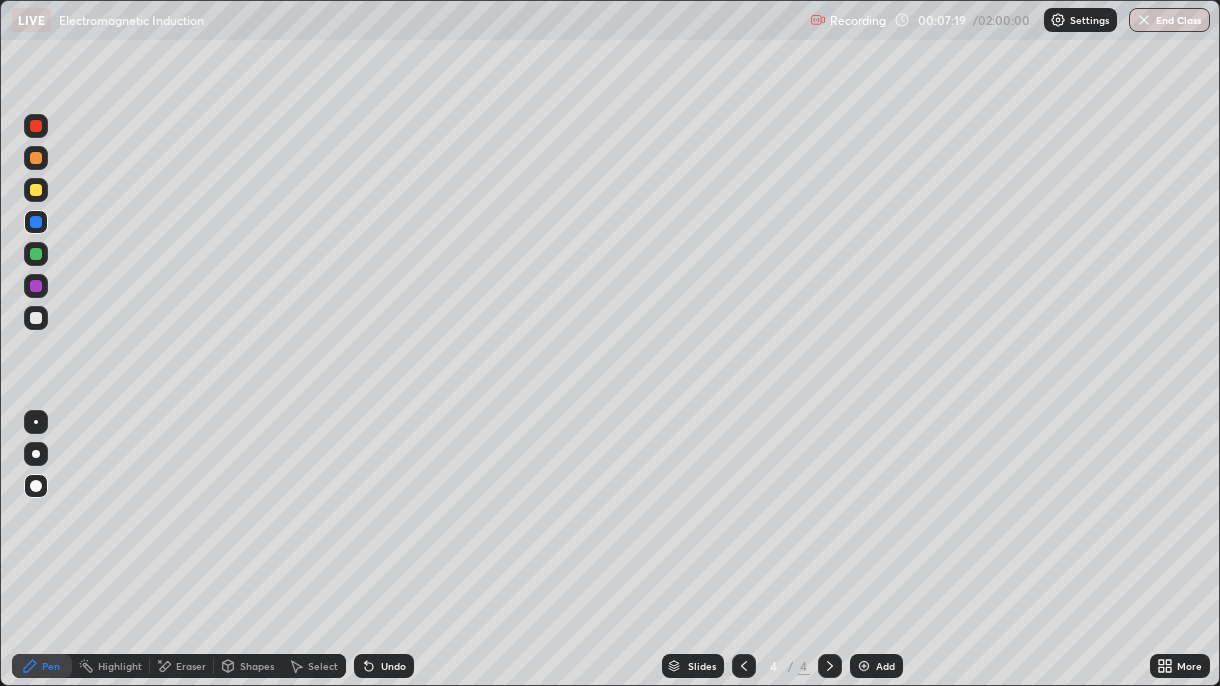 click at bounding box center [36, 190] 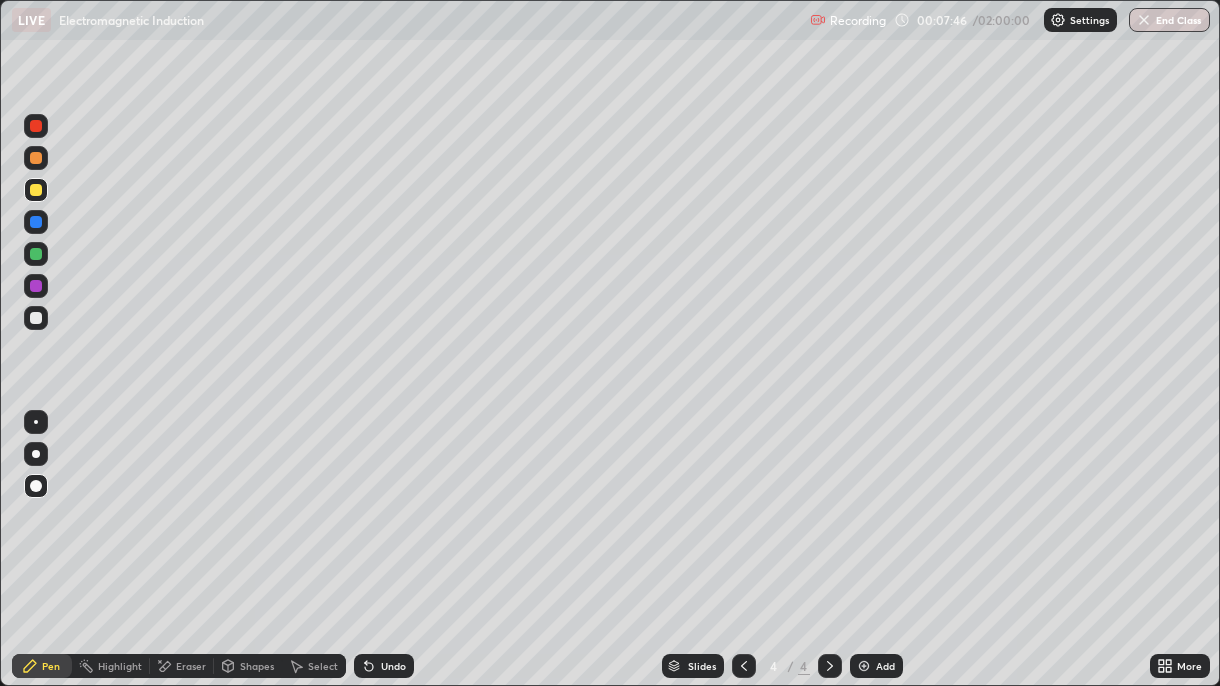 click at bounding box center (36, 254) 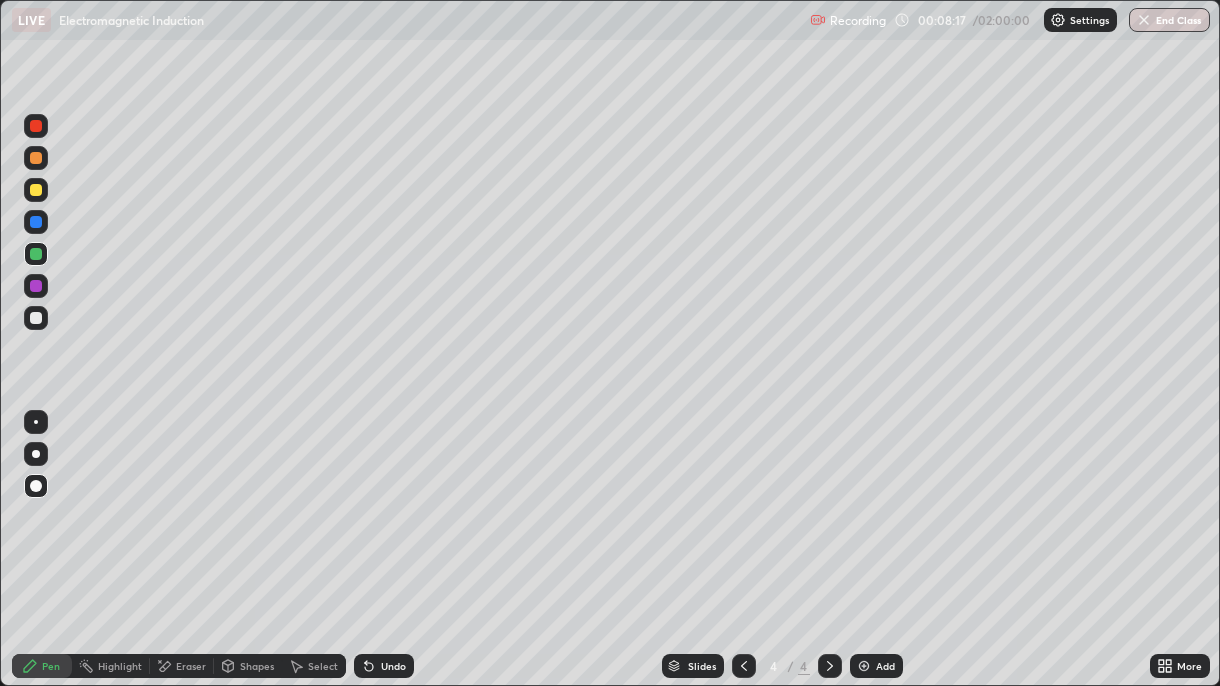 click at bounding box center [36, 126] 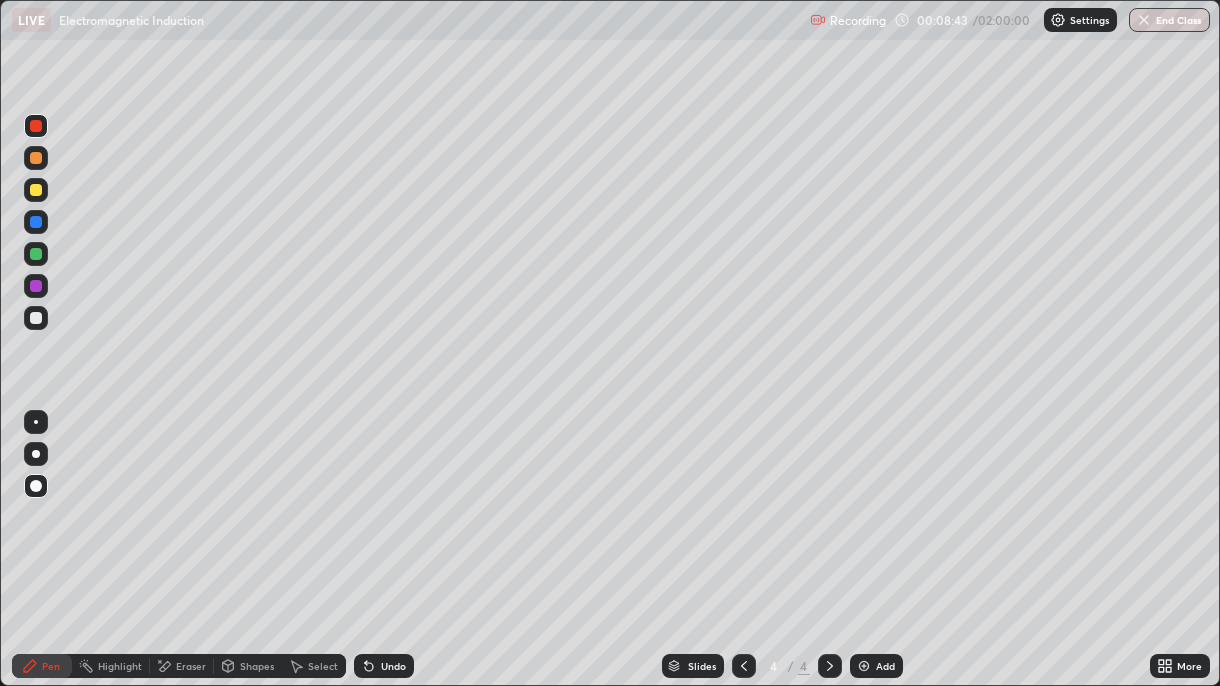 click at bounding box center (36, 318) 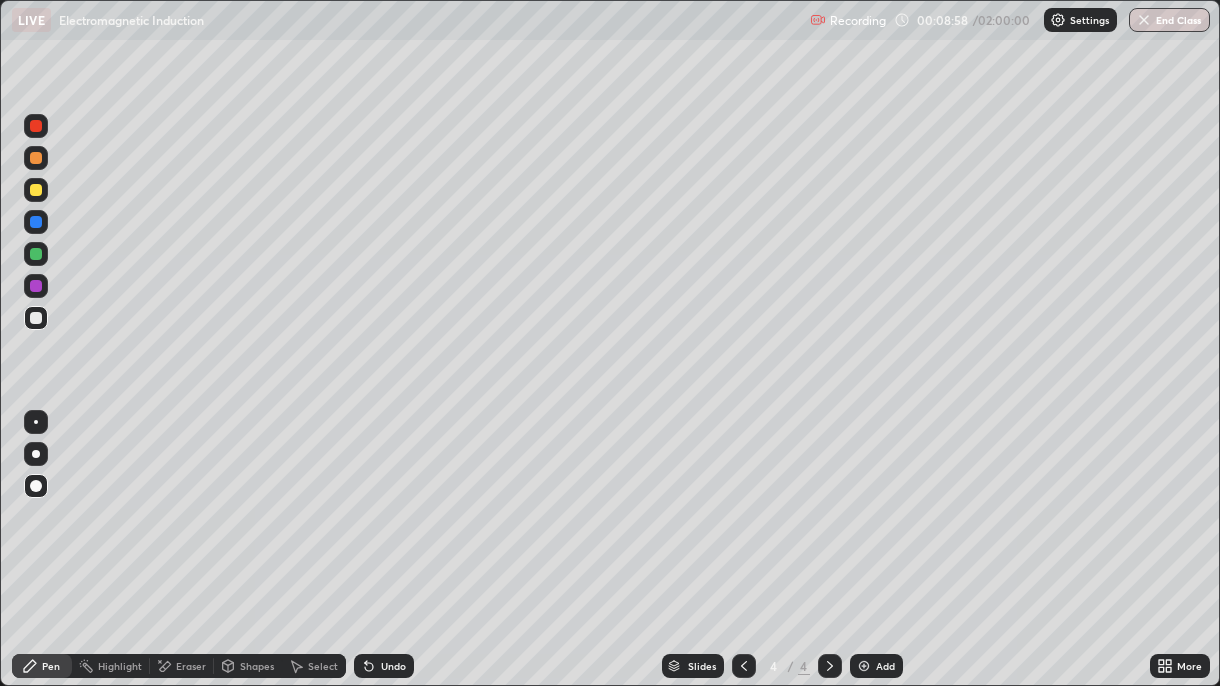 click at bounding box center (36, 254) 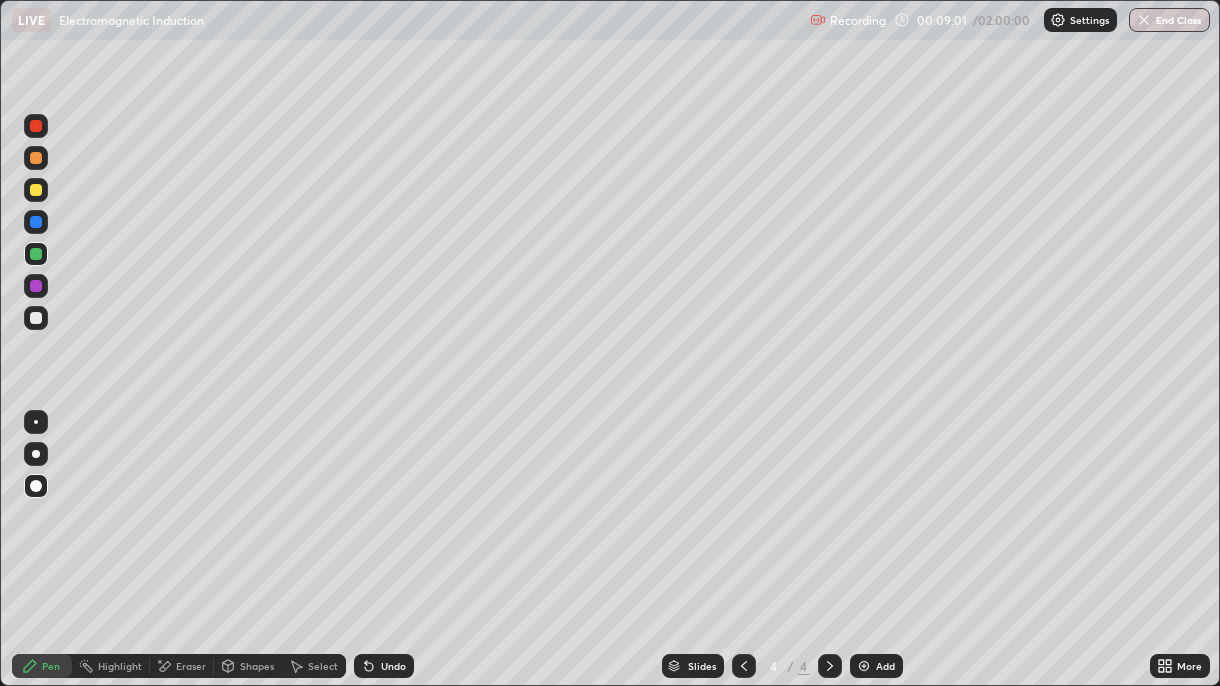 click on "Shapes" at bounding box center [257, 666] 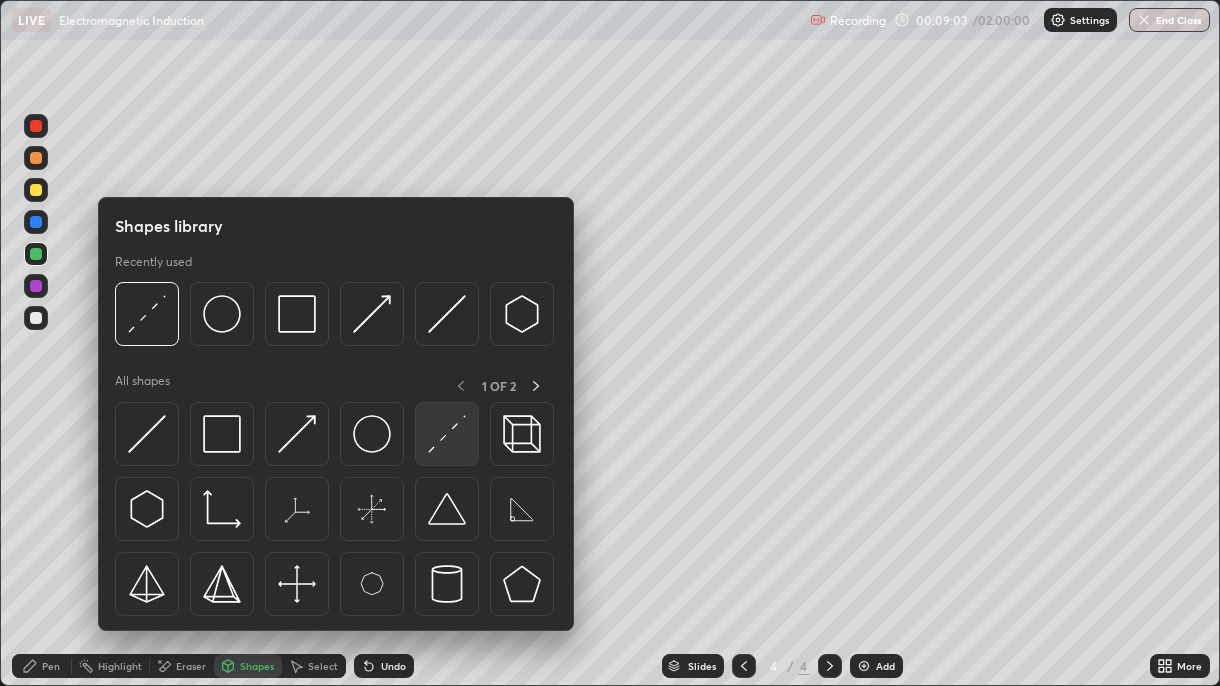 click at bounding box center [447, 434] 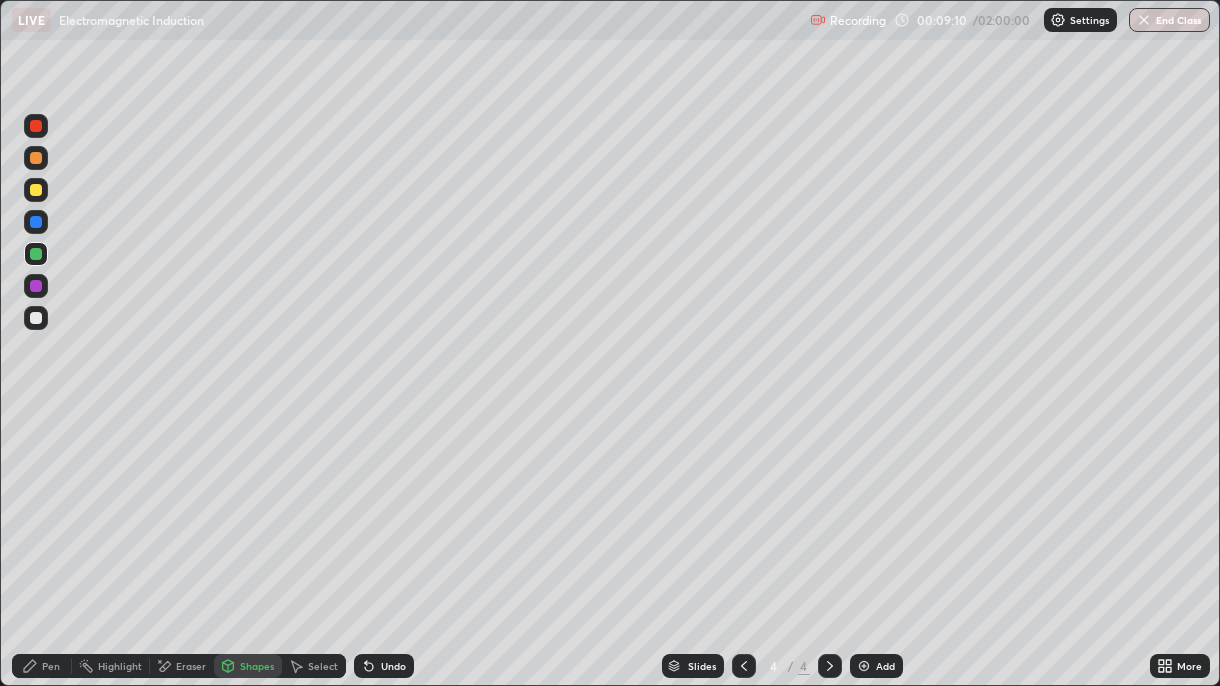click on "Undo" at bounding box center (393, 666) 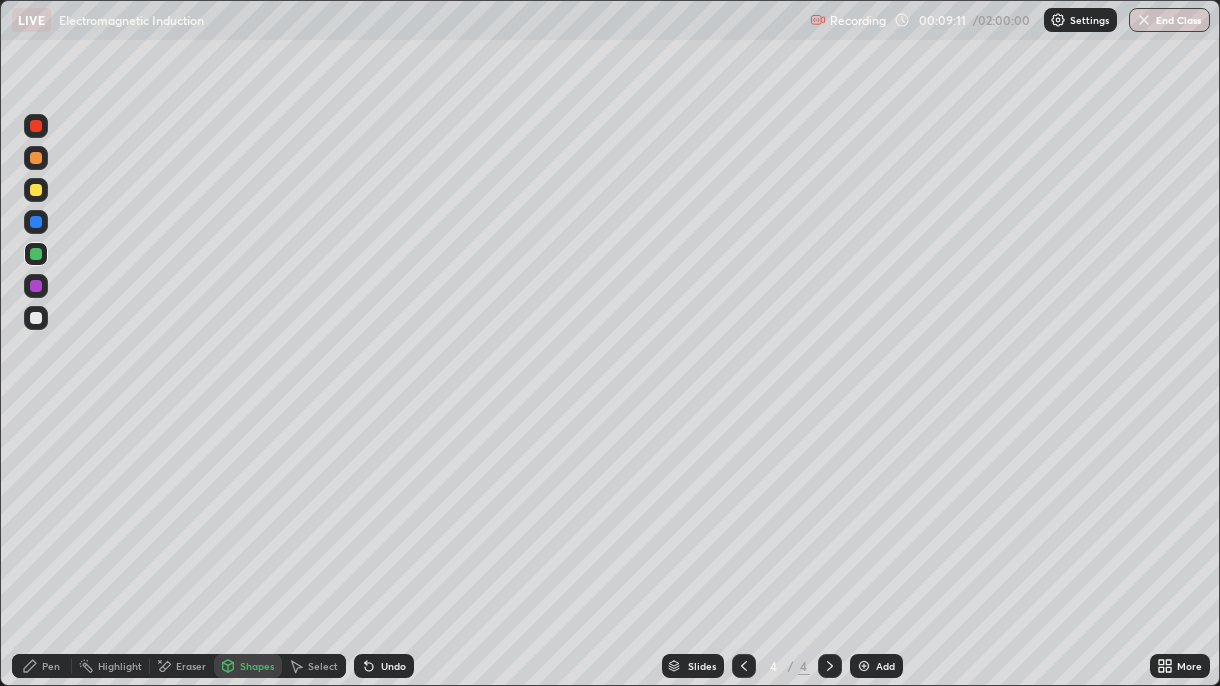 click at bounding box center [36, 318] 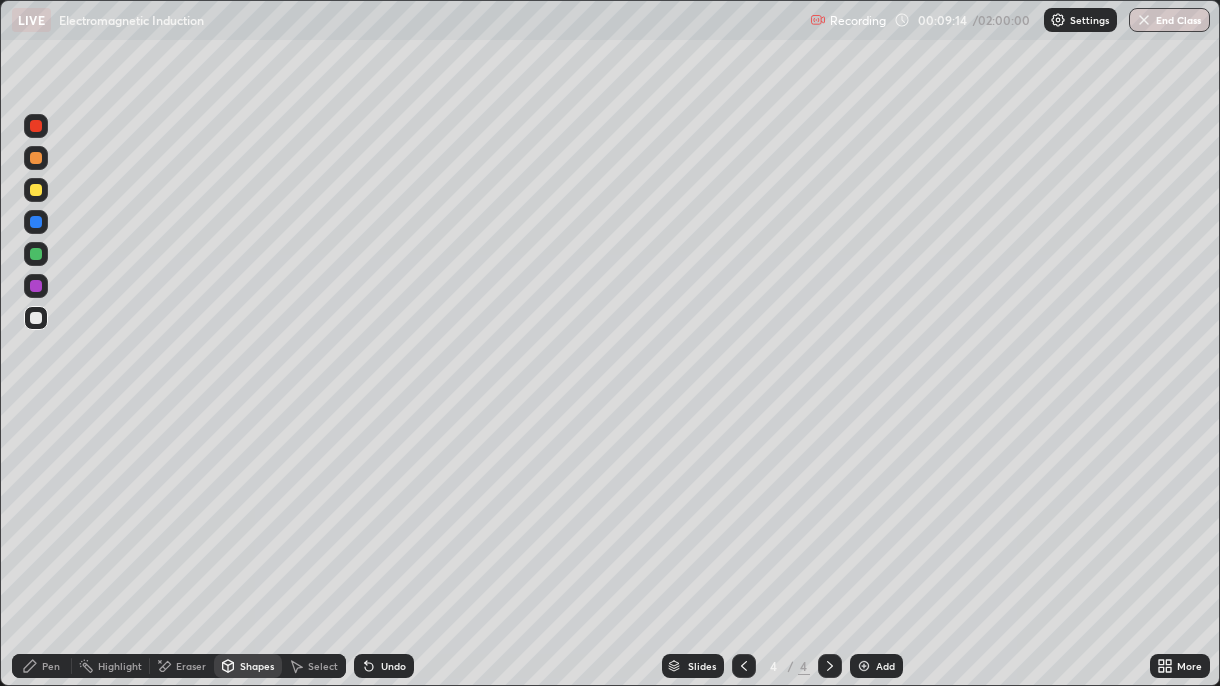 click on "Undo" at bounding box center (393, 666) 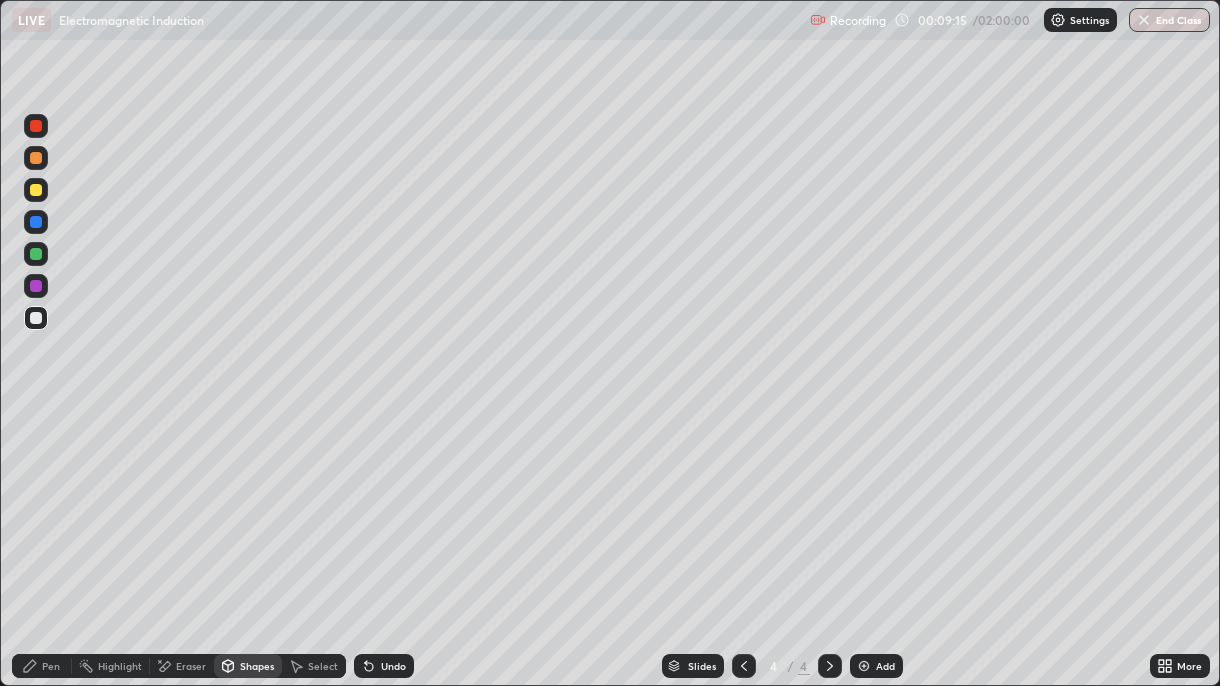 click on "Pen" at bounding box center [51, 666] 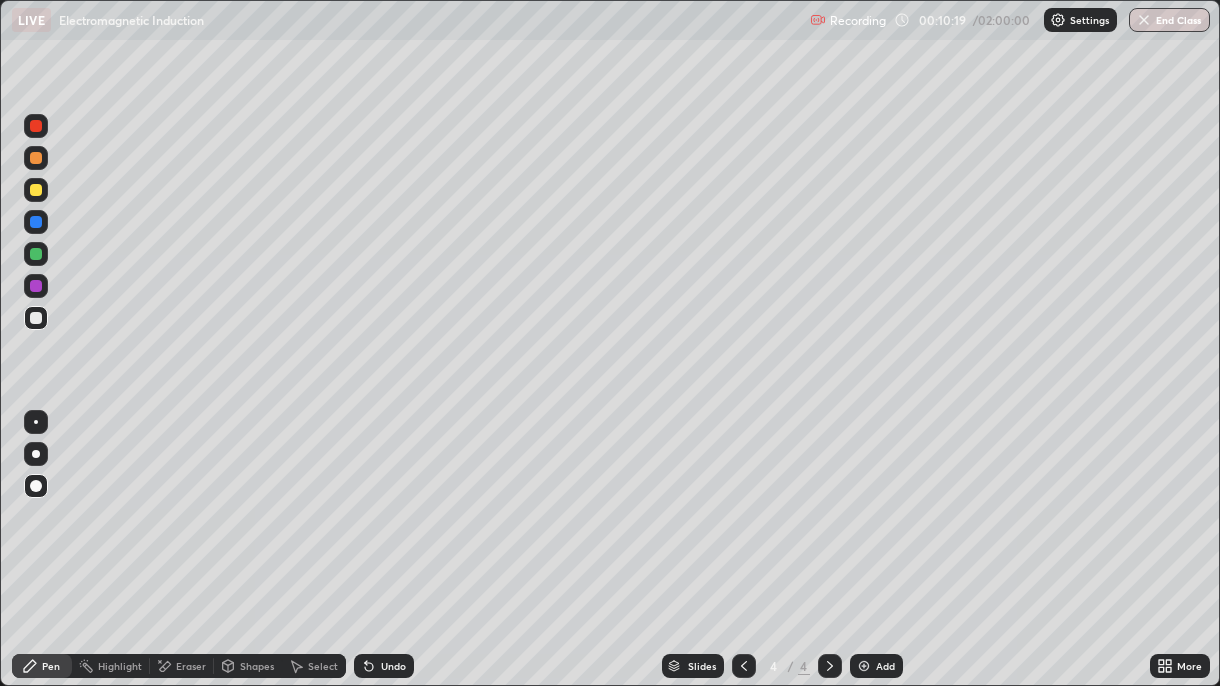 click at bounding box center (36, 158) 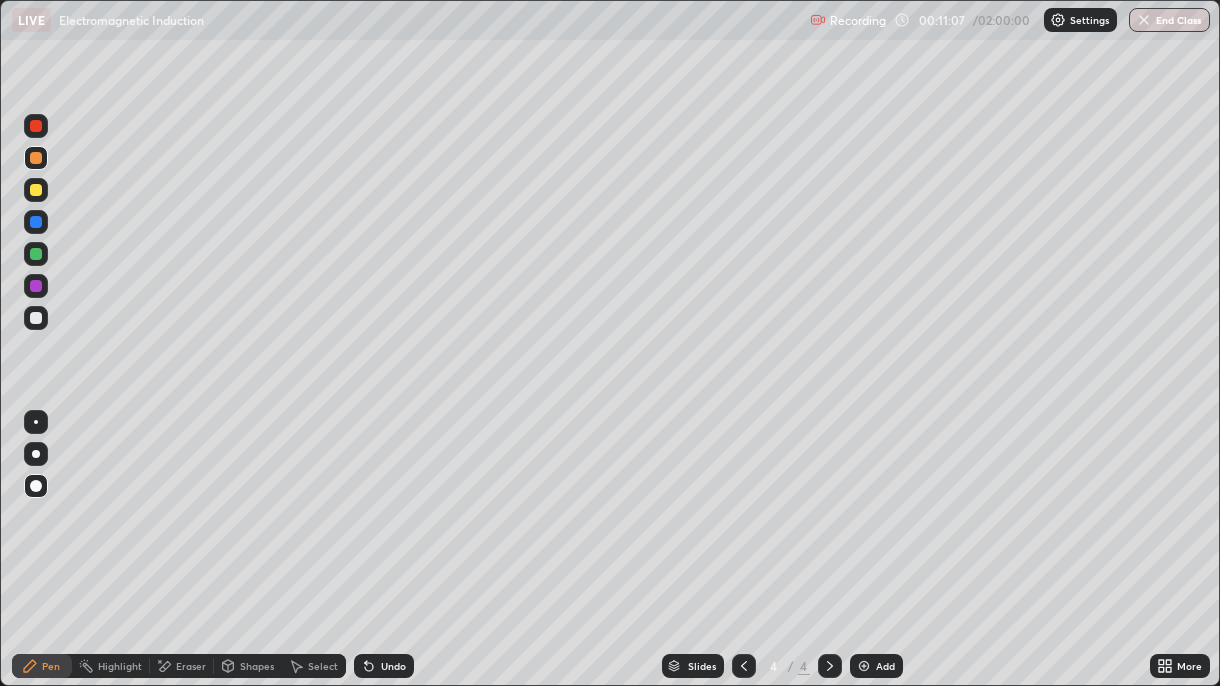 click at bounding box center (36, 286) 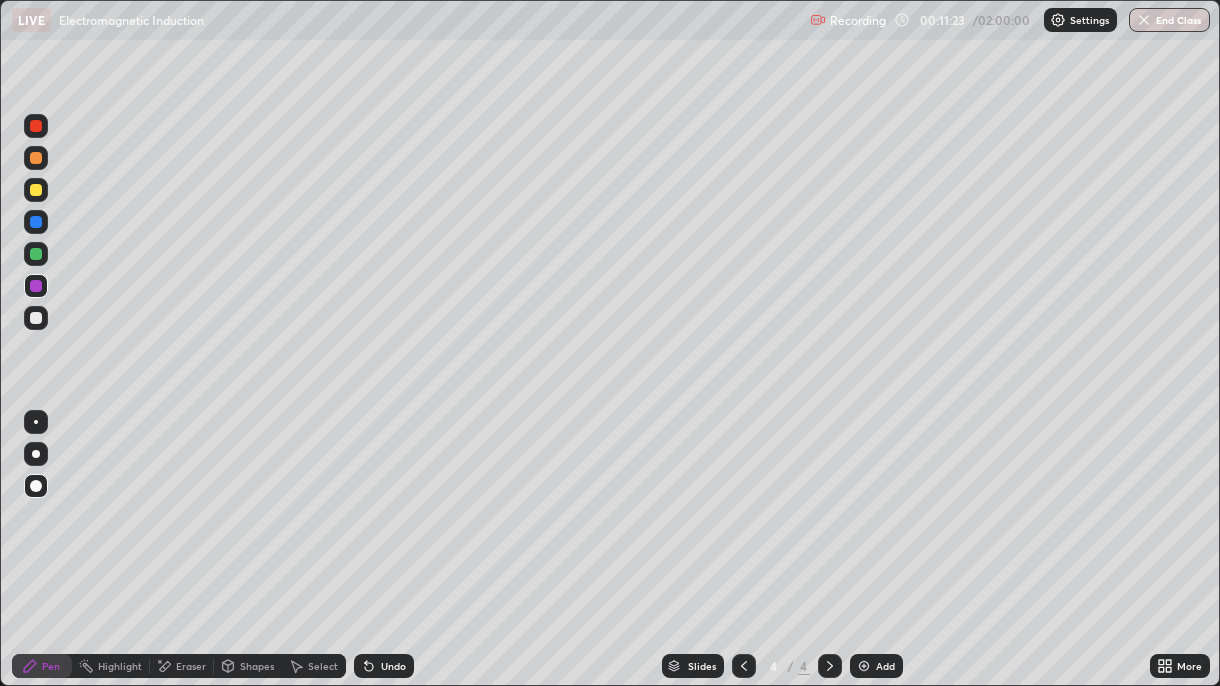 click on "Undo" at bounding box center (393, 666) 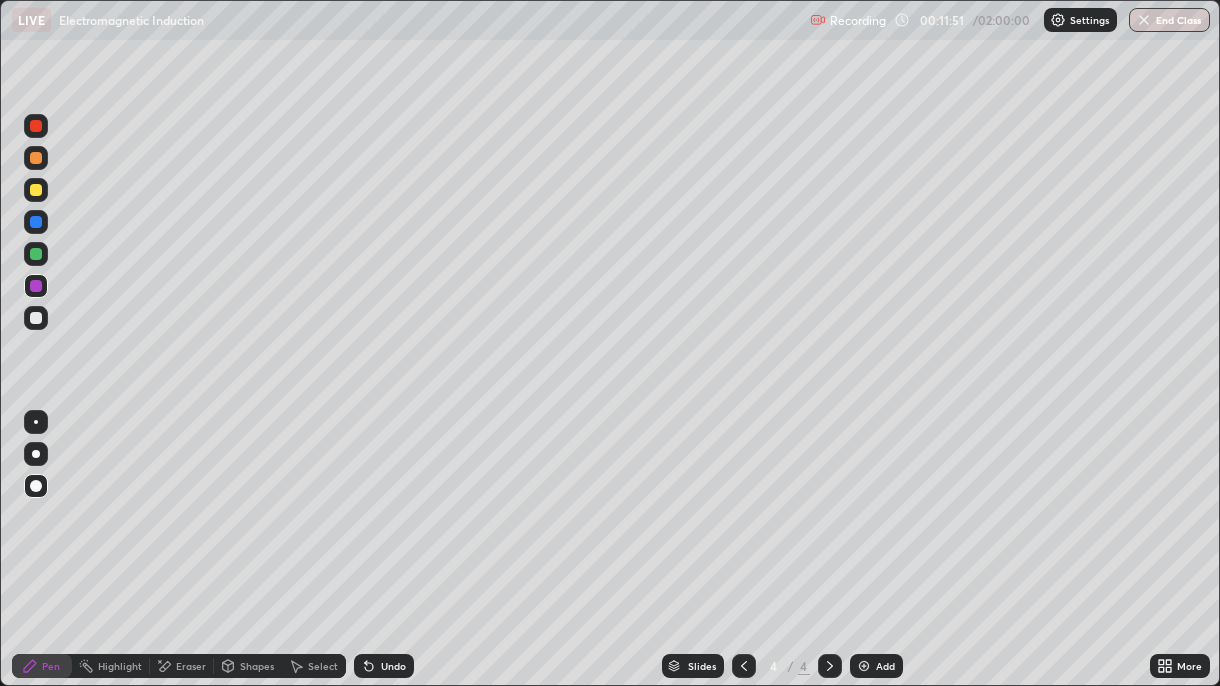 click at bounding box center (36, 286) 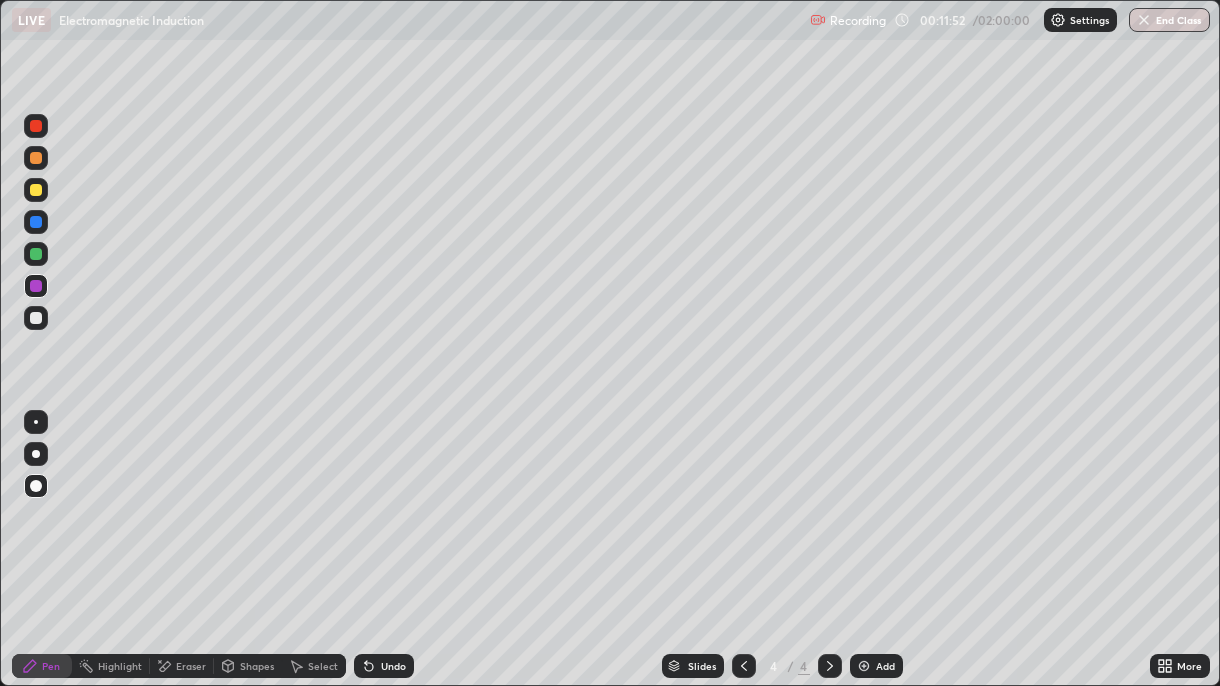 click at bounding box center (36, 222) 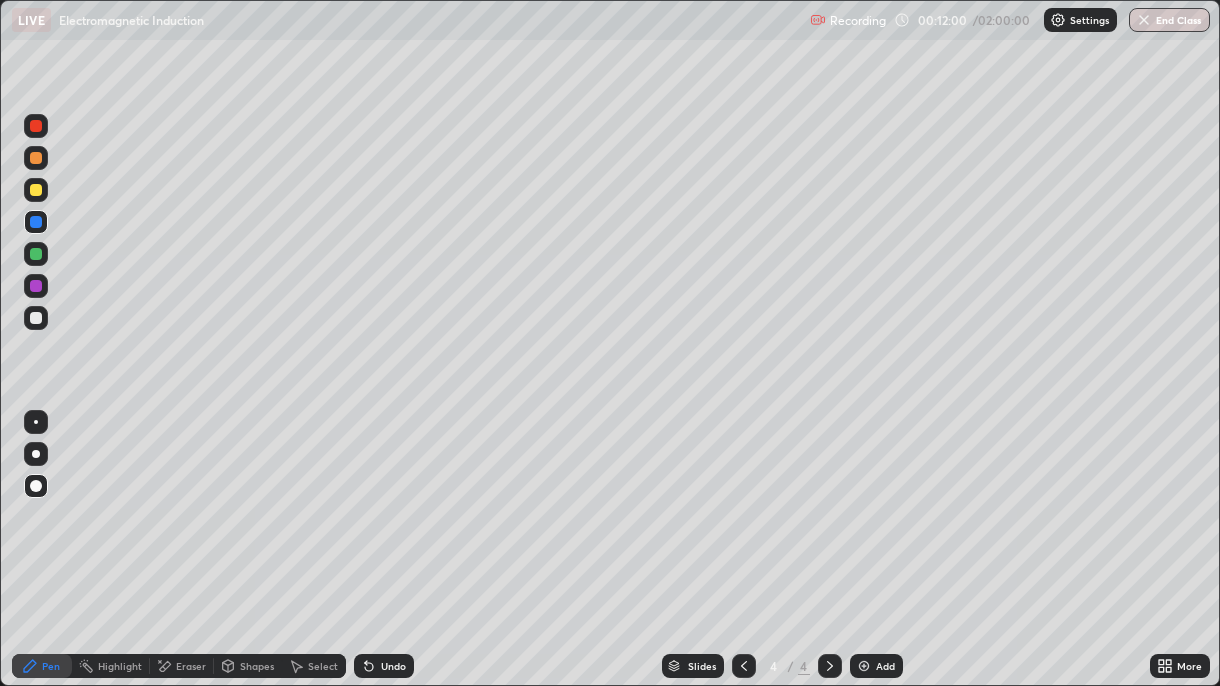 click on "Undo" at bounding box center (393, 666) 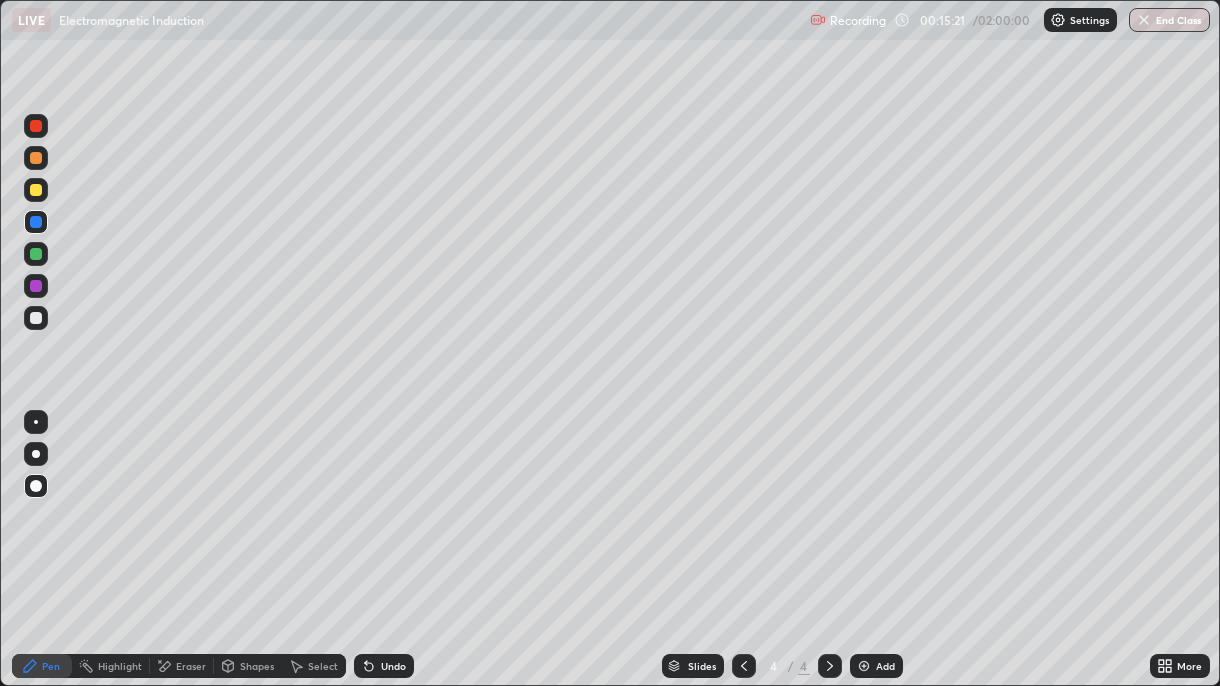 click on "Undo" at bounding box center (393, 666) 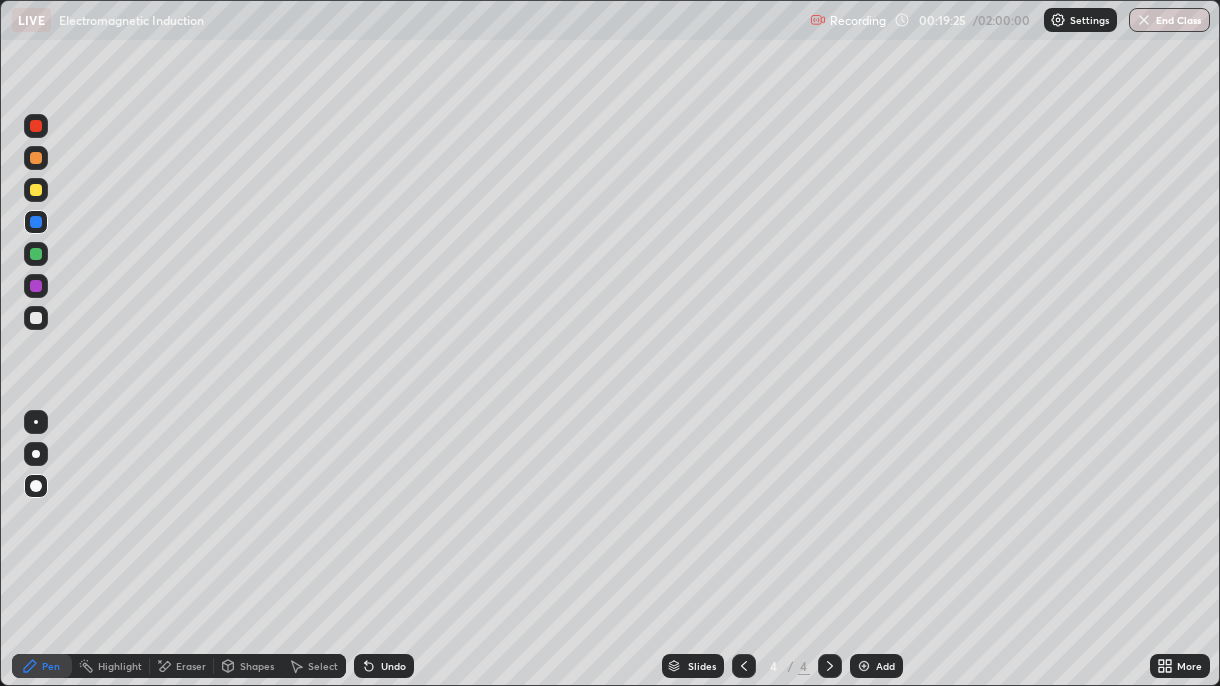 click at bounding box center (864, 666) 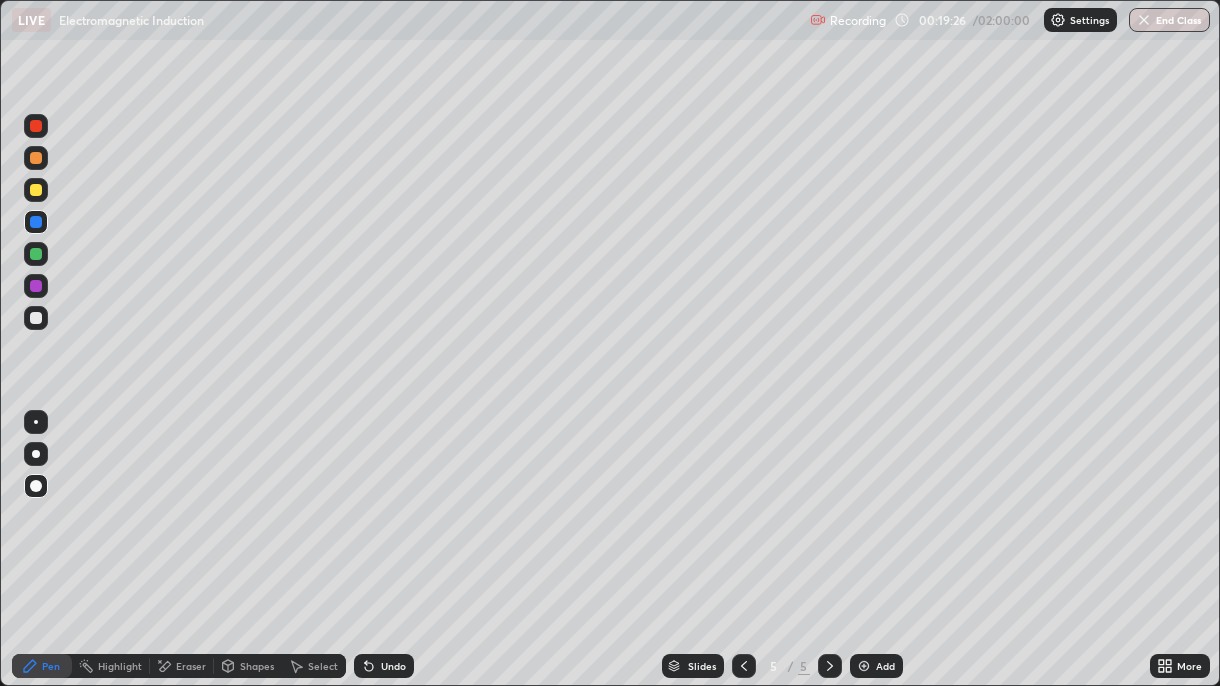 click at bounding box center (36, 318) 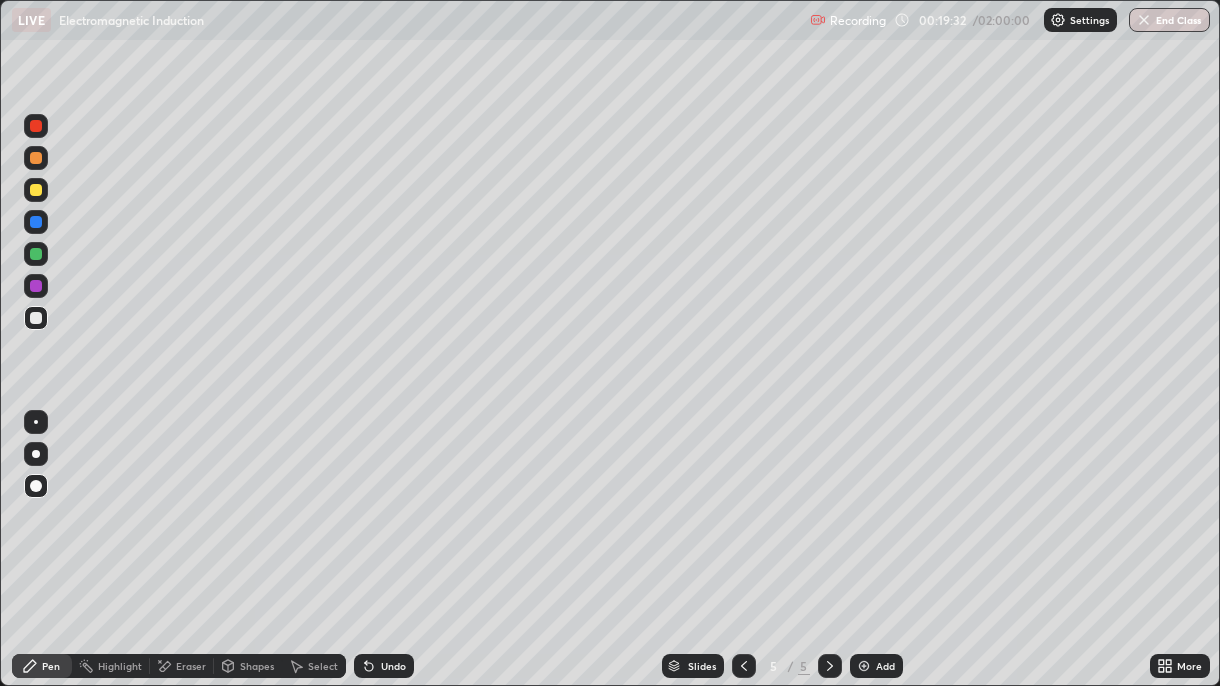 click on "Undo" at bounding box center (393, 666) 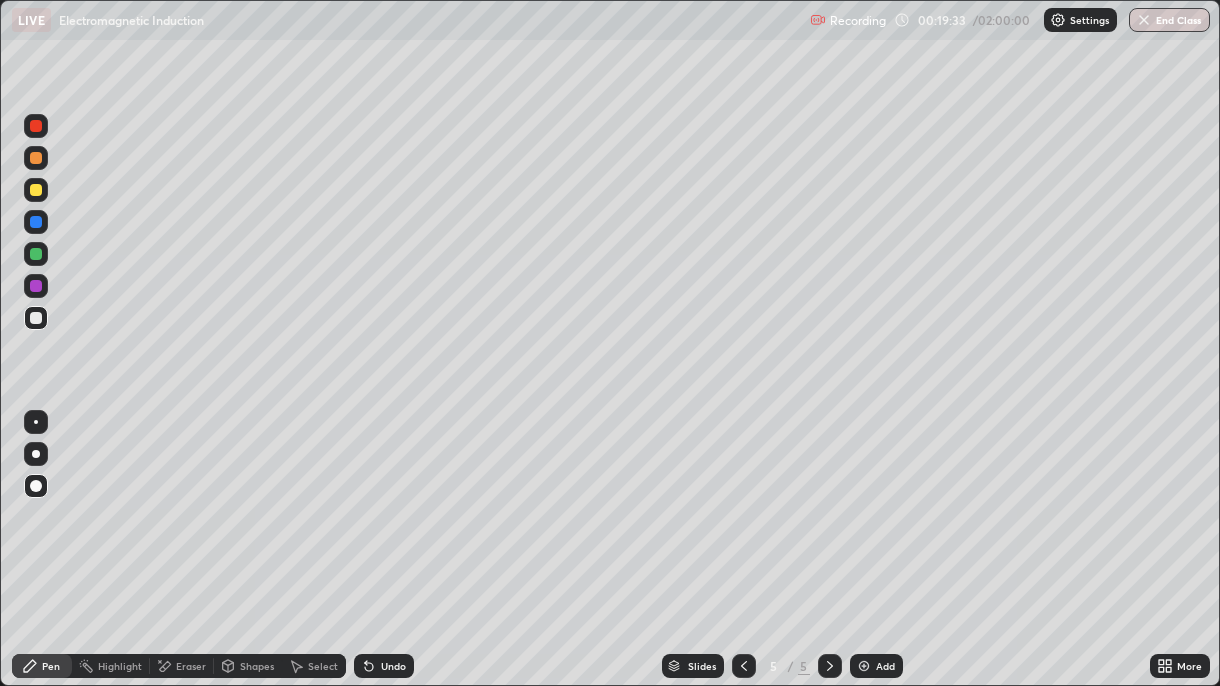 click on "Undo" at bounding box center [384, 666] 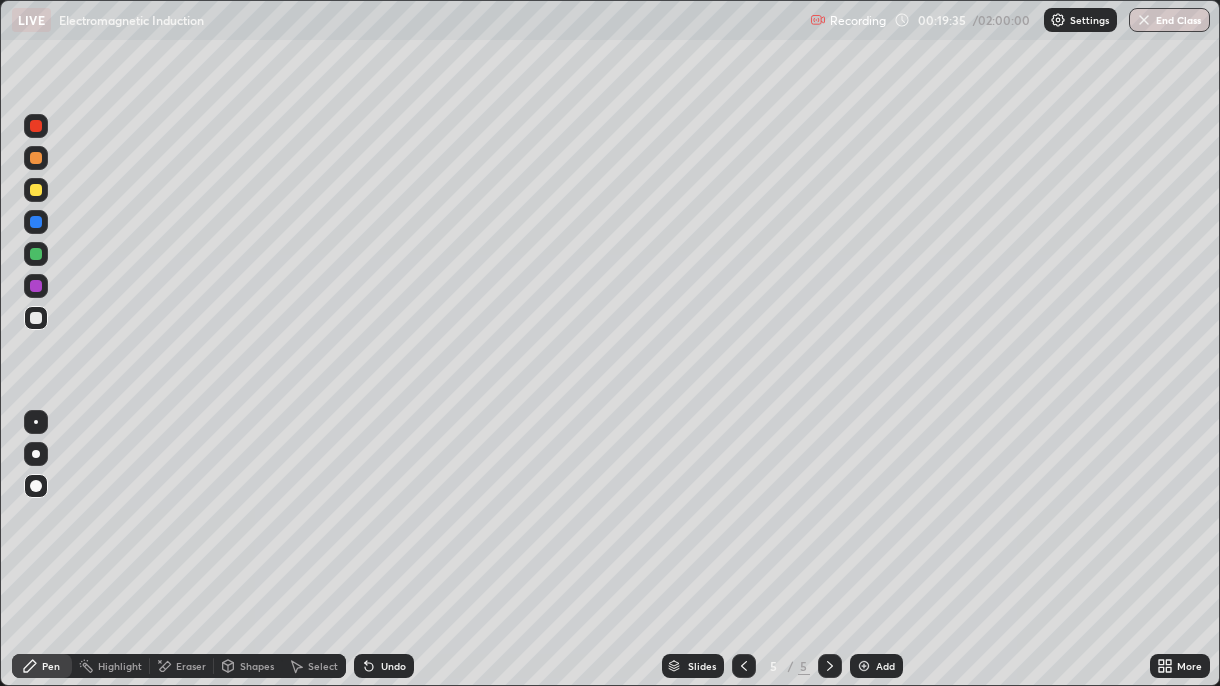 click on "Undo" at bounding box center [384, 666] 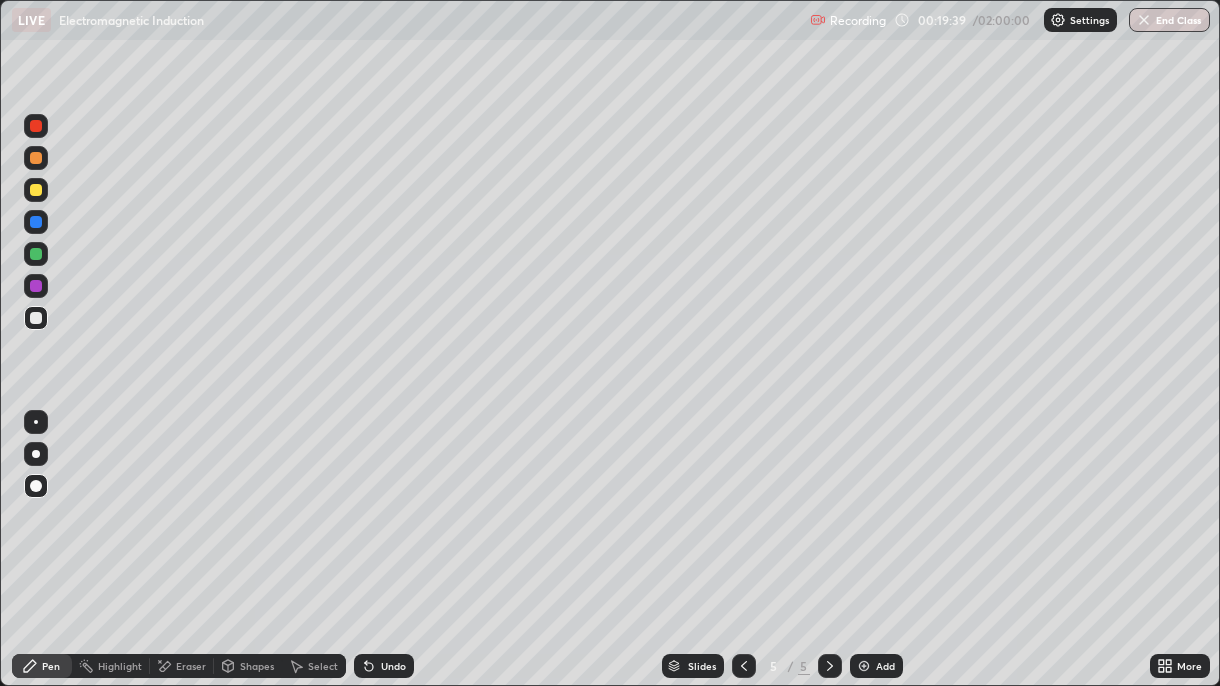 click at bounding box center [36, 254] 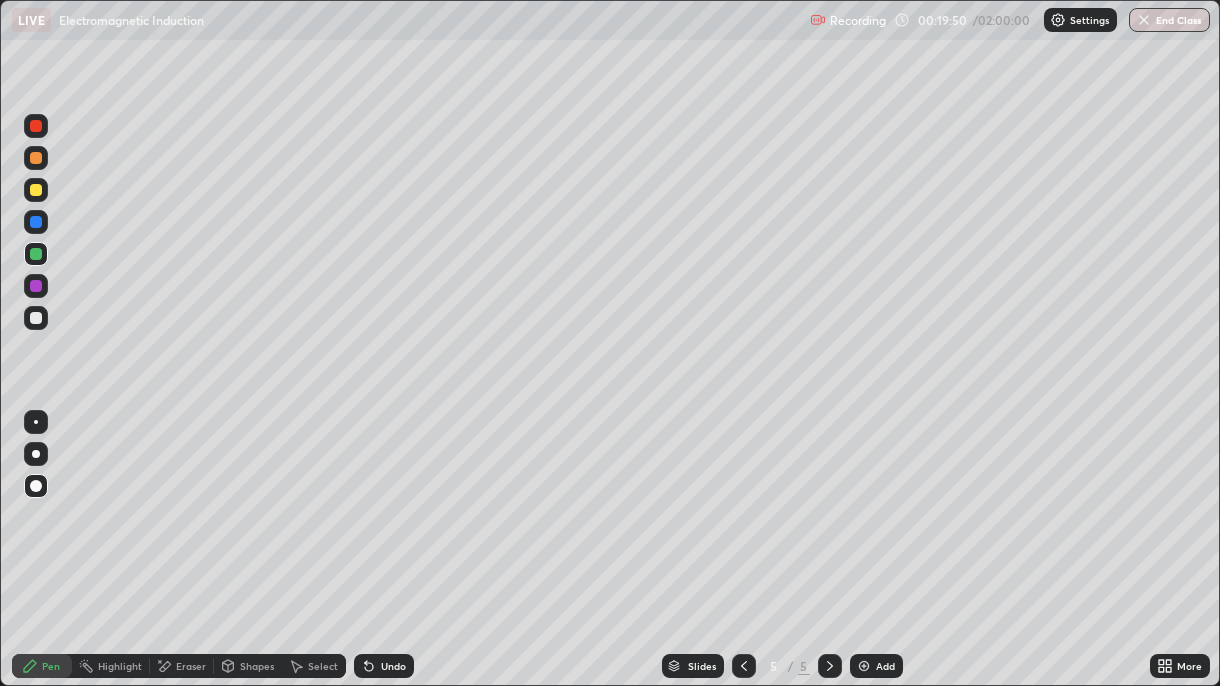 click at bounding box center (36, 190) 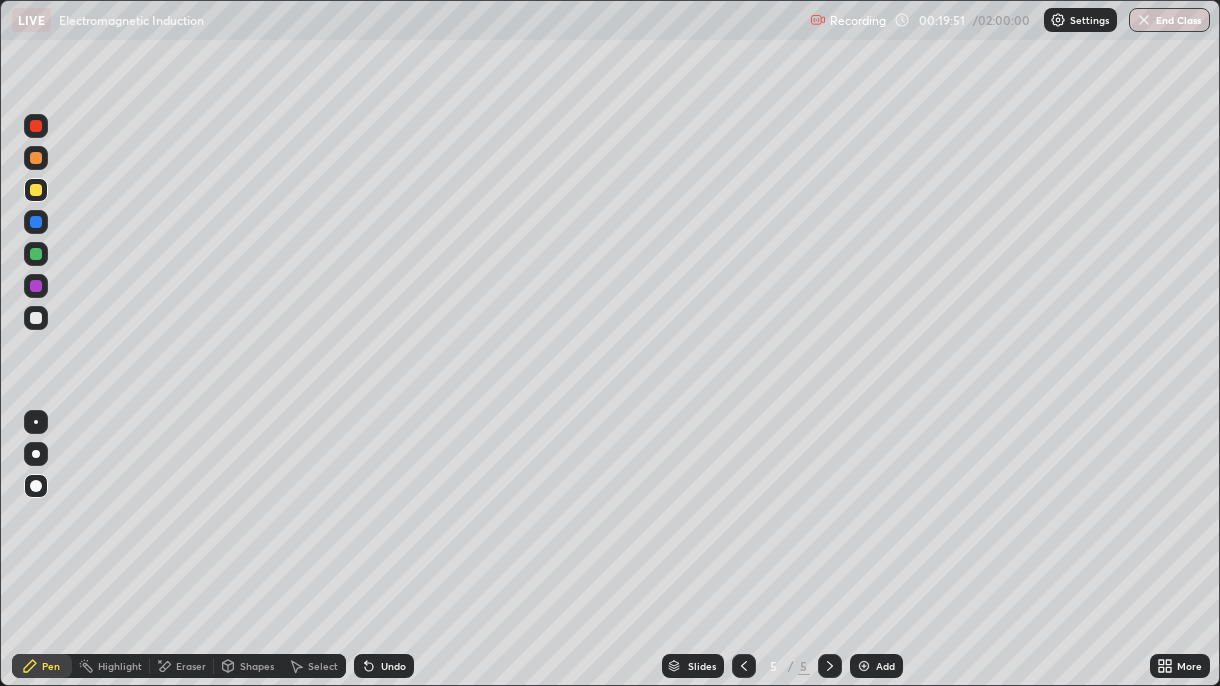 click at bounding box center (36, 126) 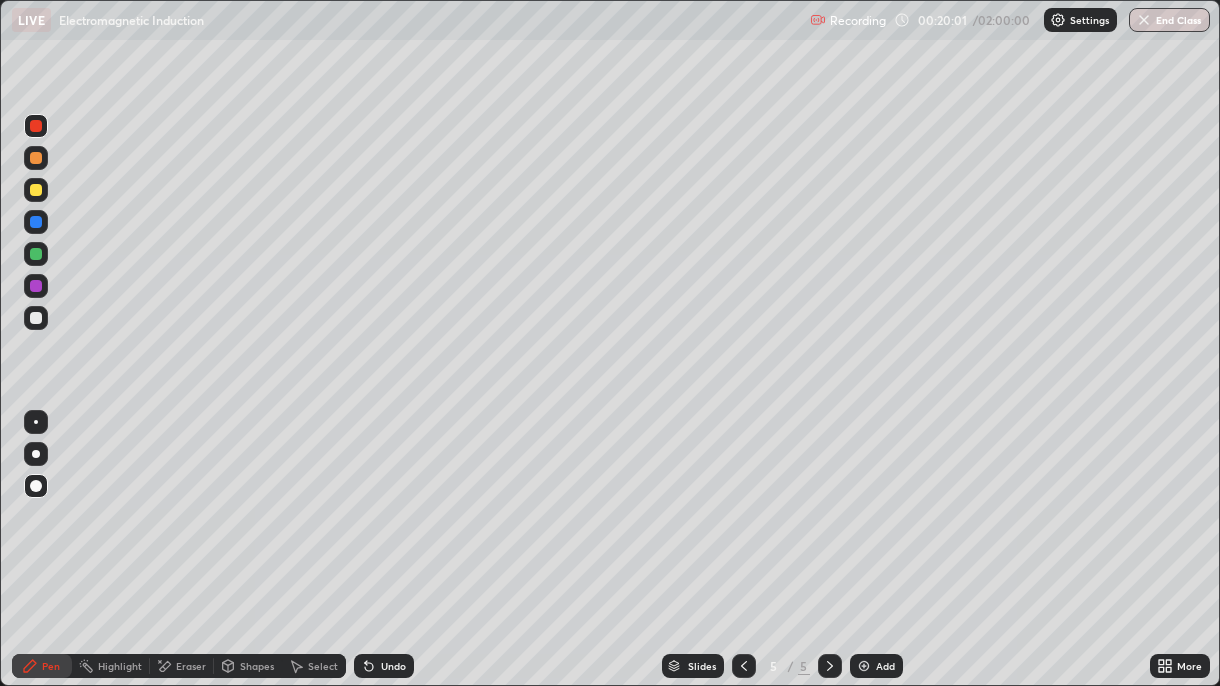 click at bounding box center (36, 286) 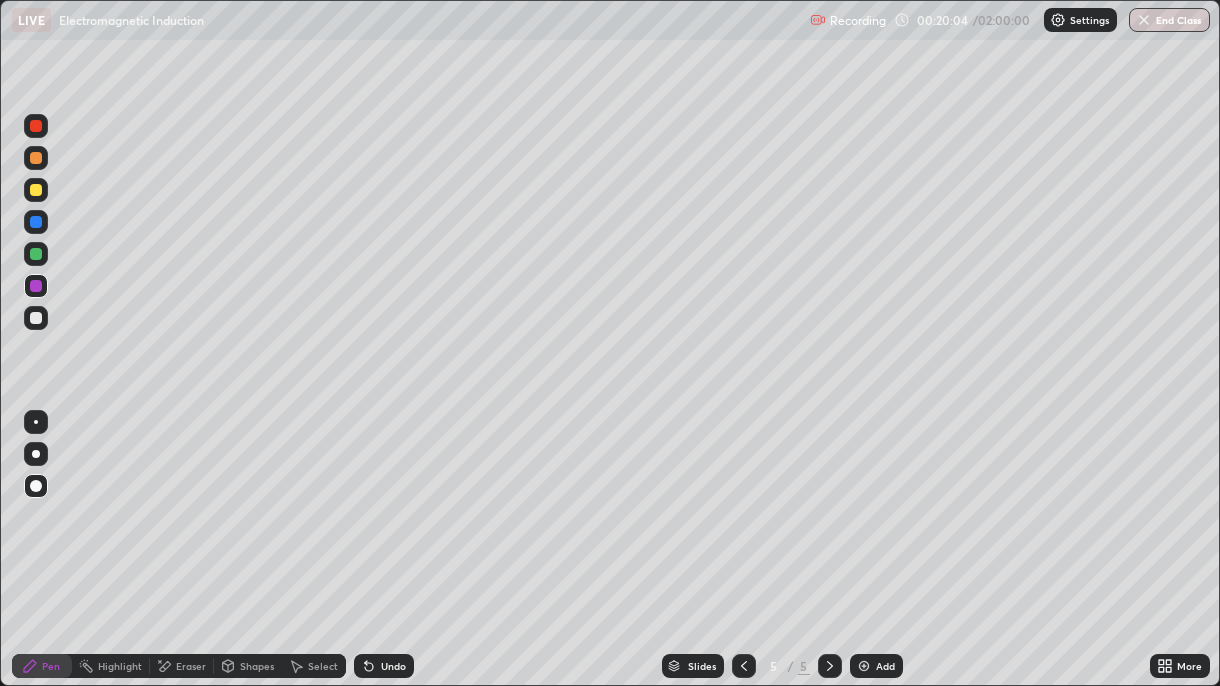 click on "Undo" at bounding box center (393, 666) 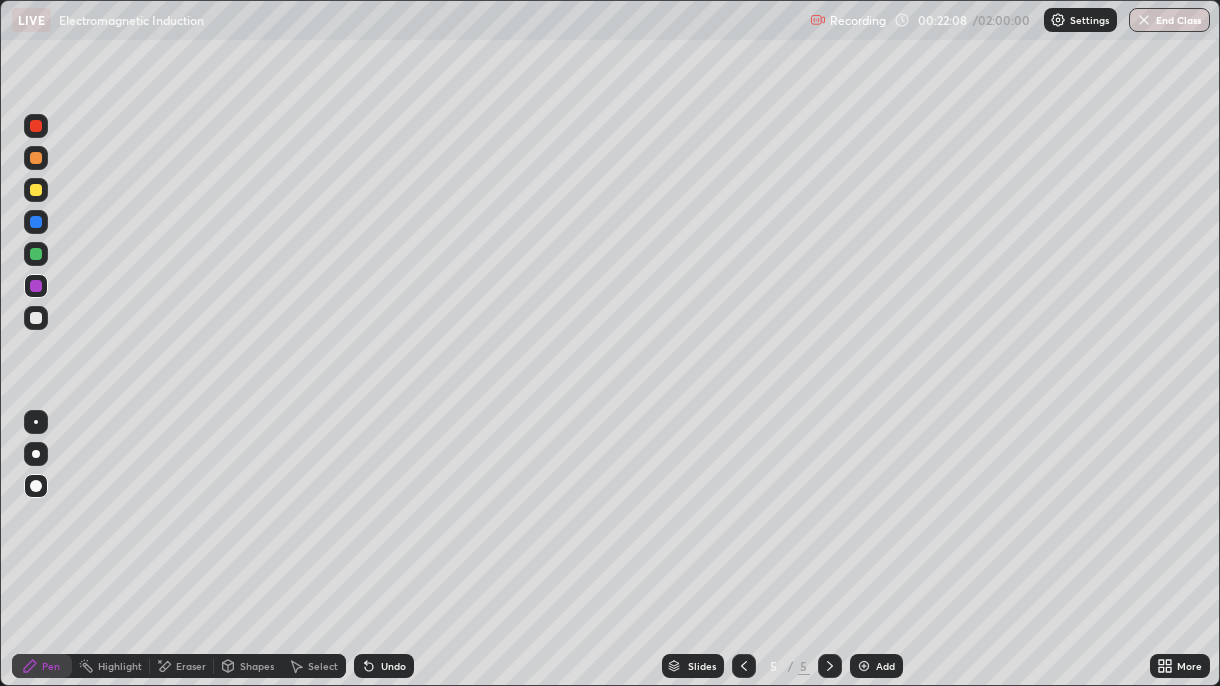 click at bounding box center [36, 190] 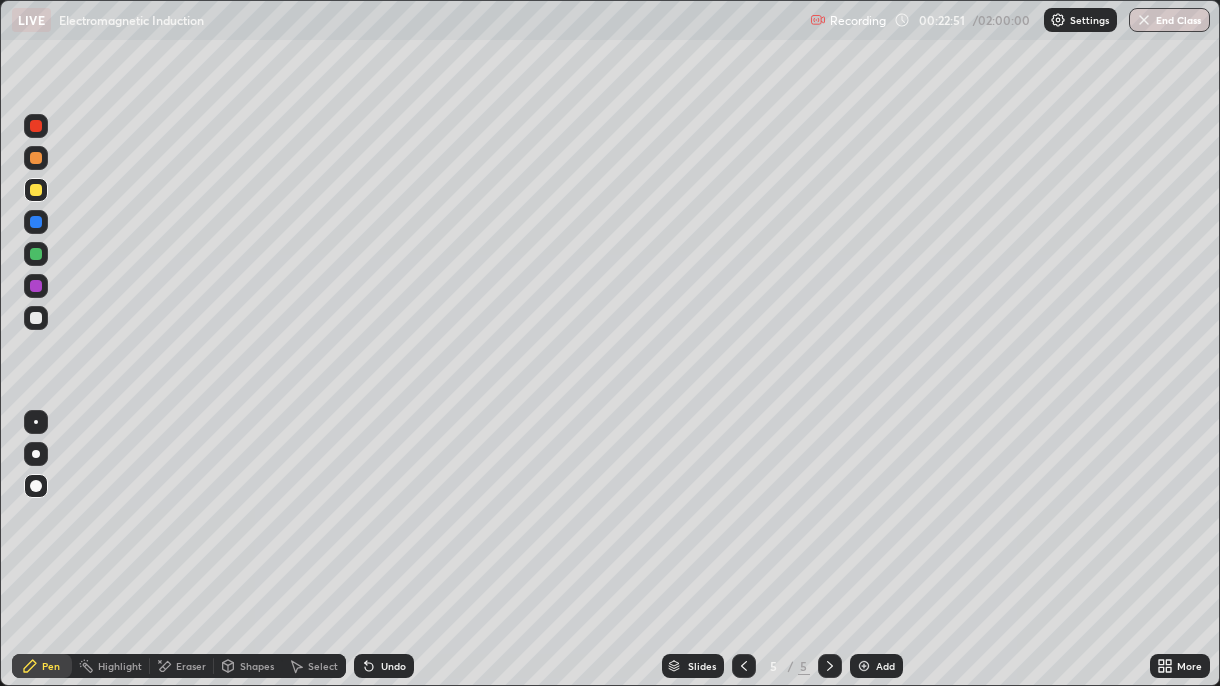 click on "Undo" at bounding box center [384, 666] 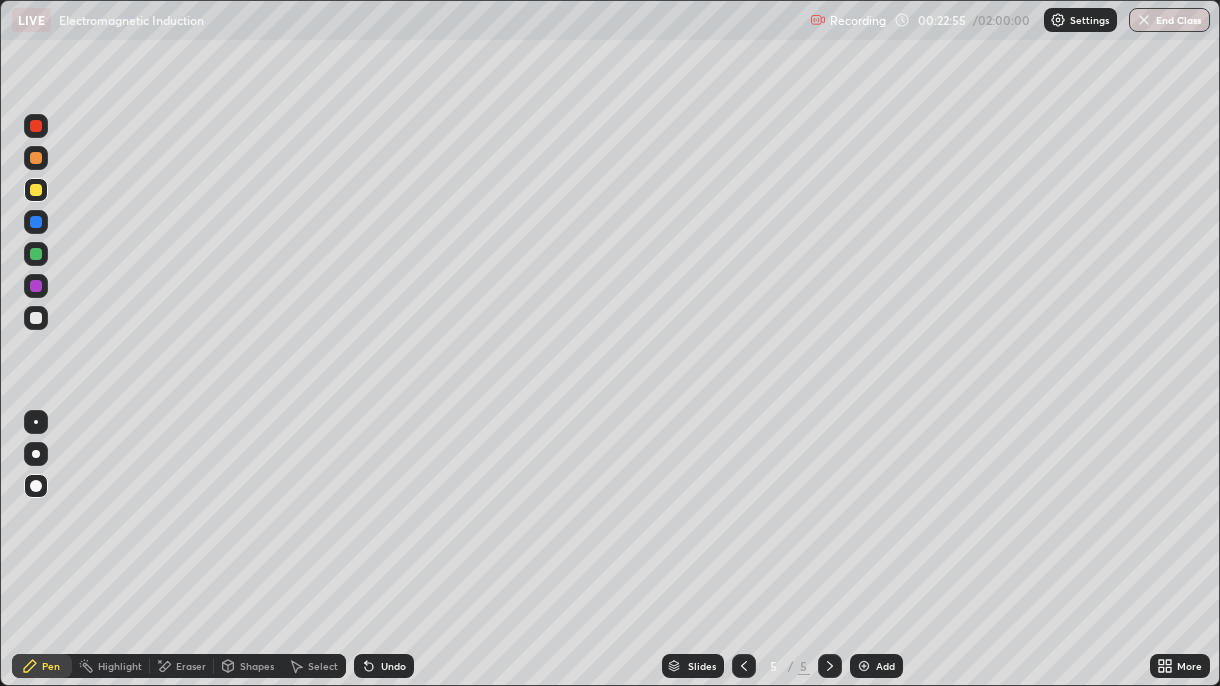 click at bounding box center [36, 286] 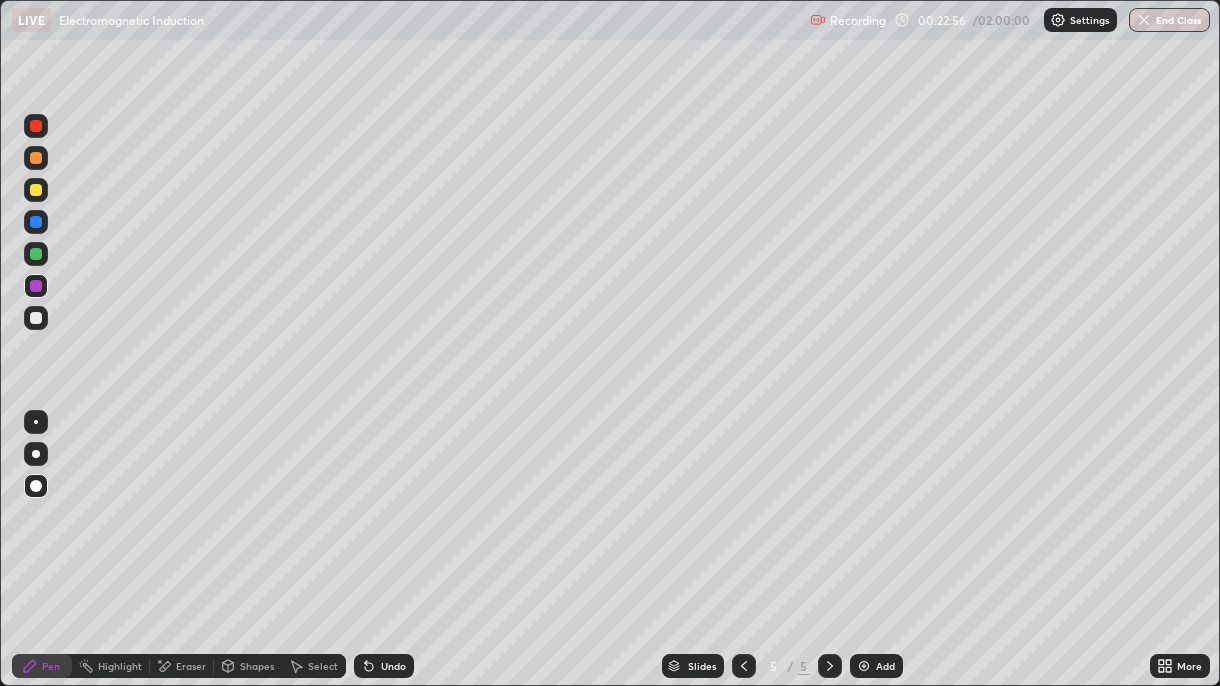 click at bounding box center [36, 222] 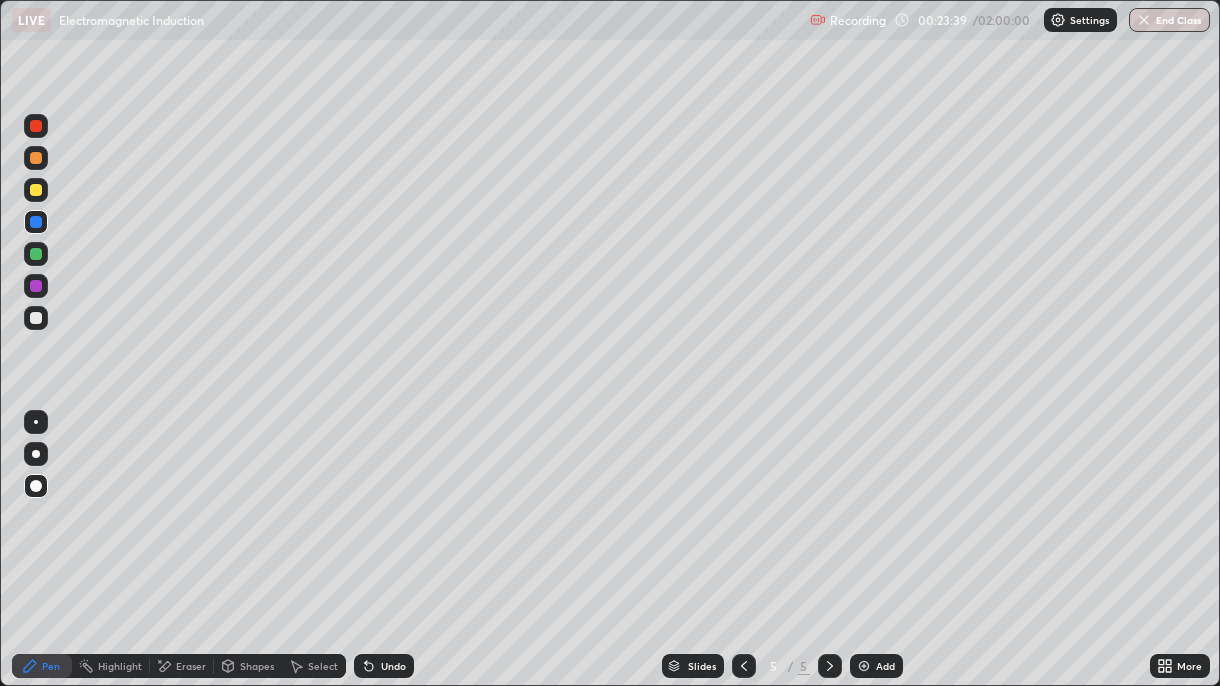 click at bounding box center (36, 158) 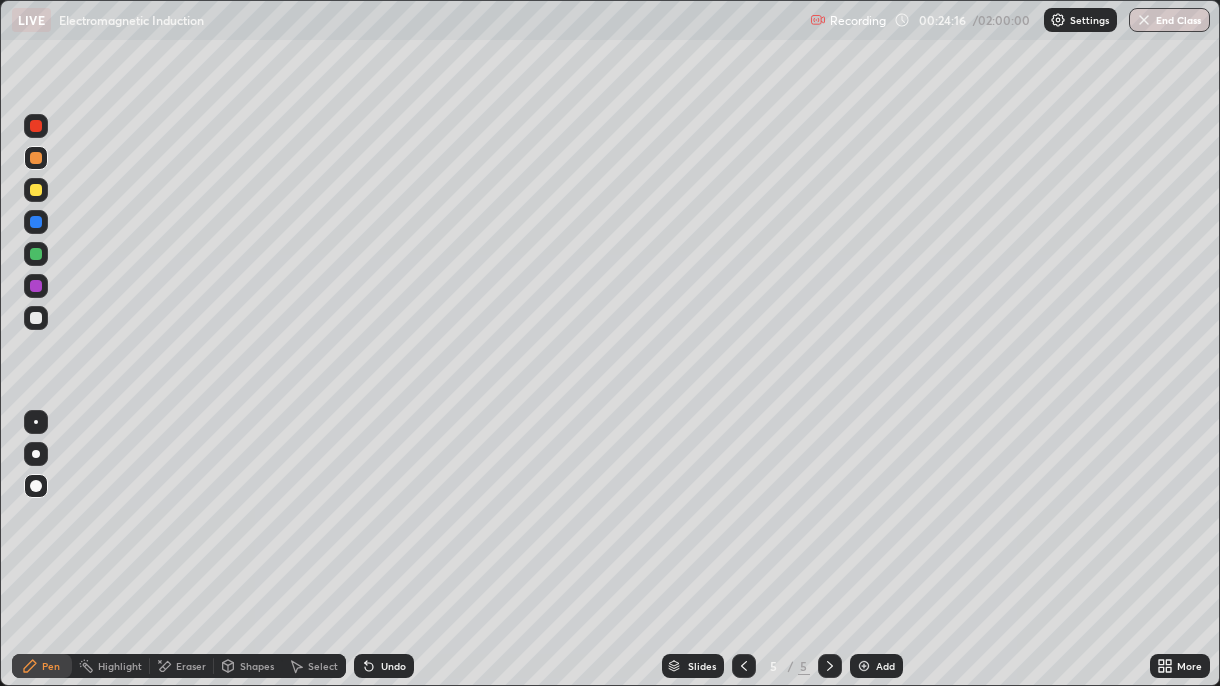 click on "Eraser" at bounding box center [191, 666] 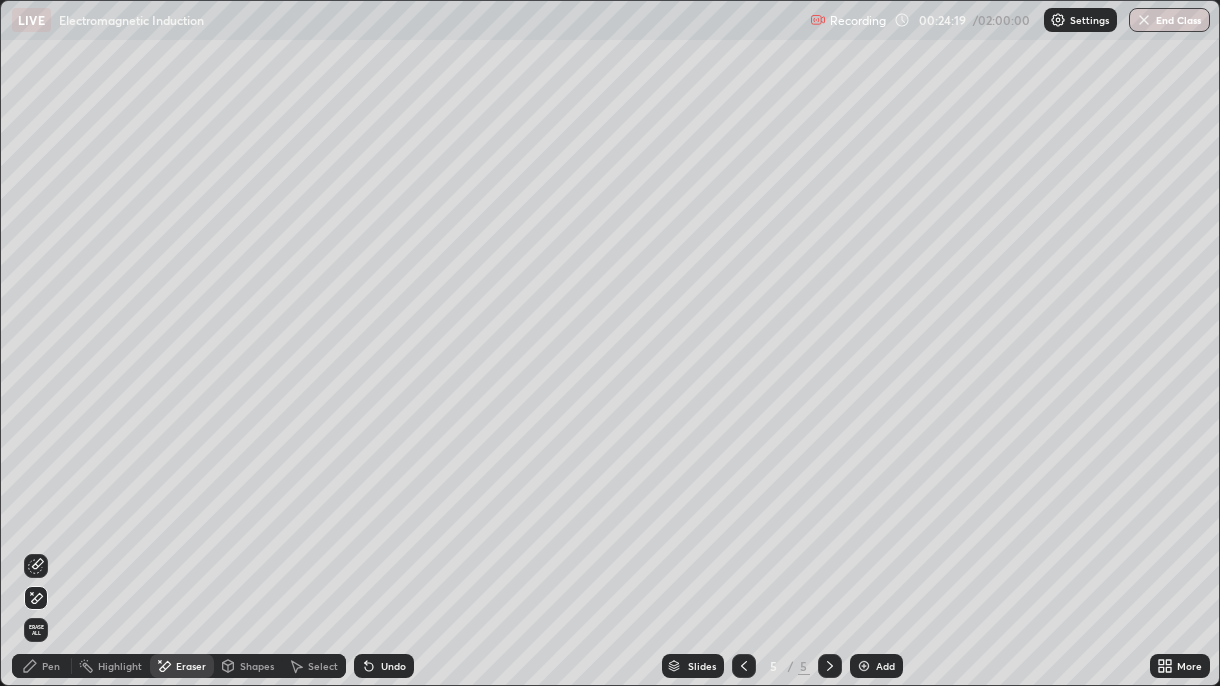 click on "Pen" at bounding box center [51, 666] 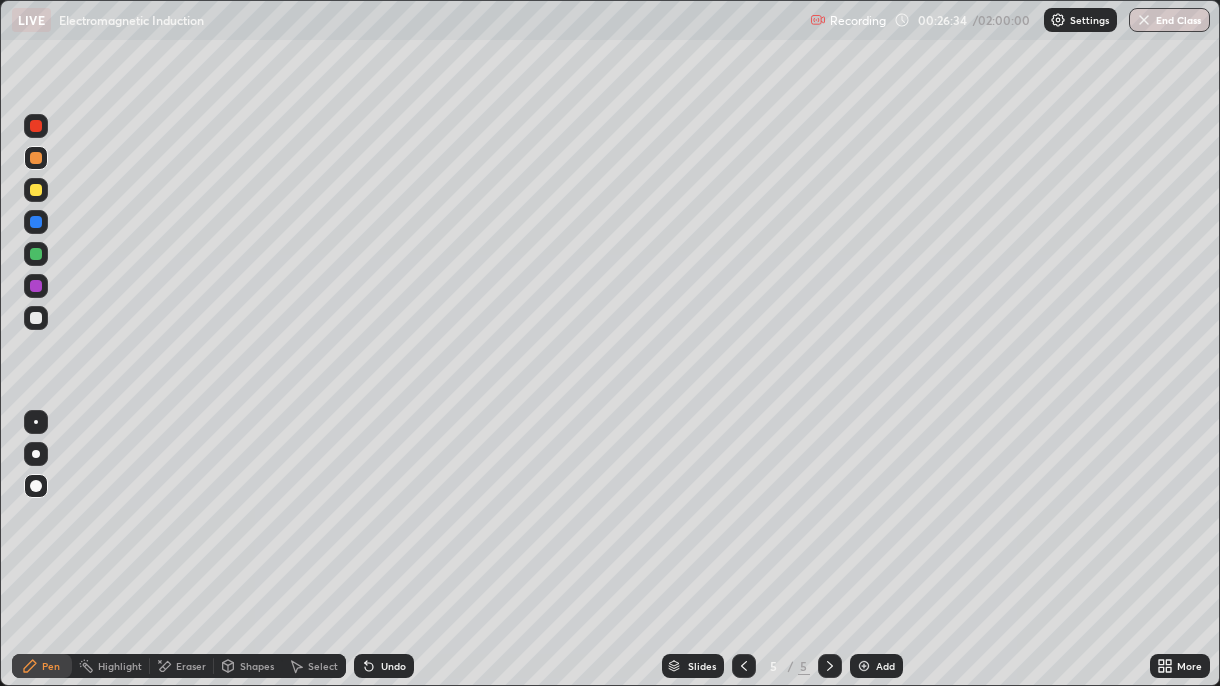 click 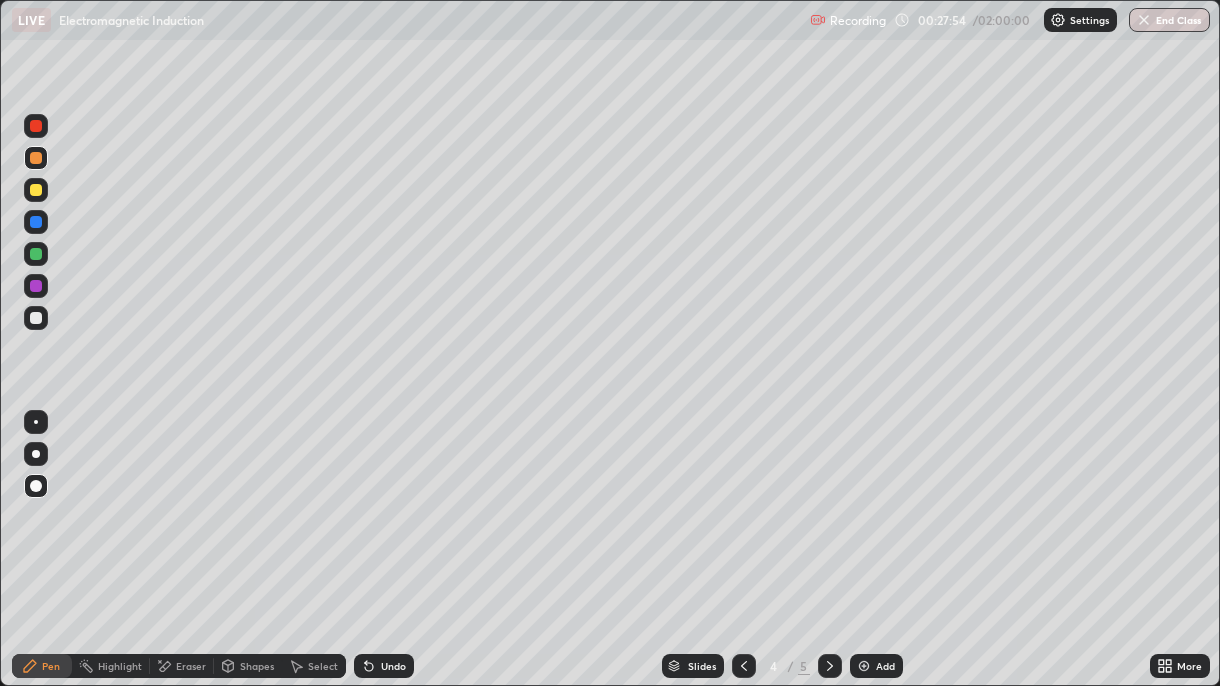 click at bounding box center (830, 666) 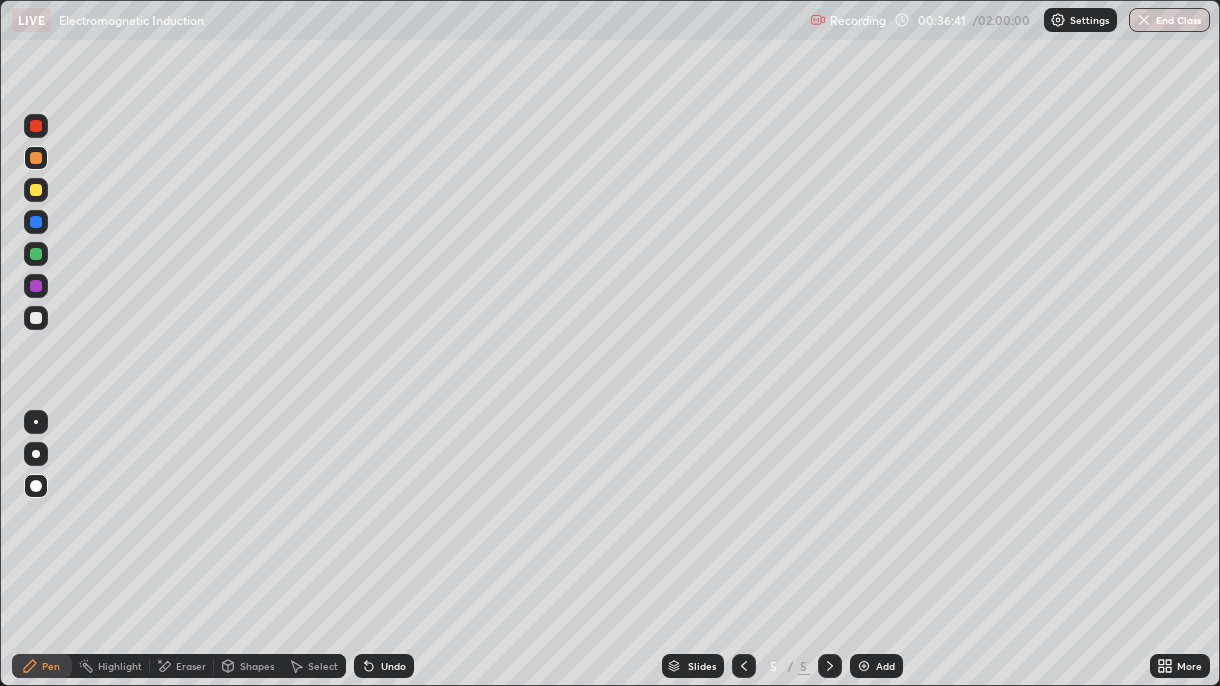 scroll, scrollTop: 99313, scrollLeft: 98780, axis: both 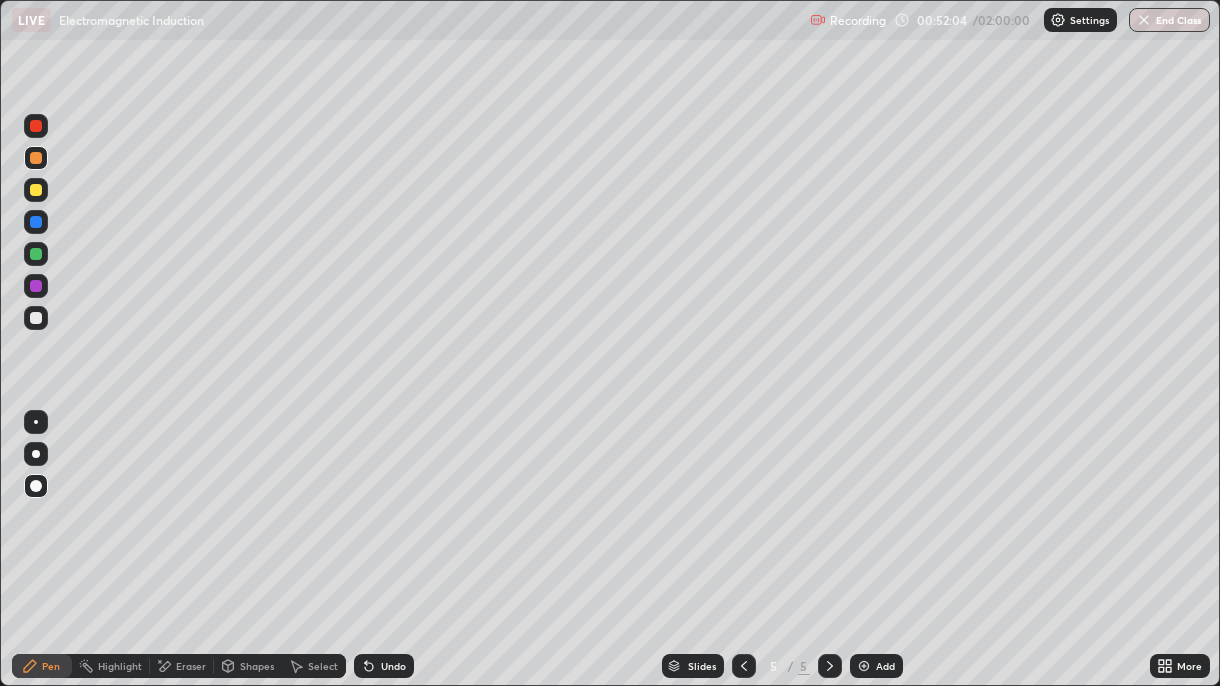 click on "End Class" at bounding box center [1169, 20] 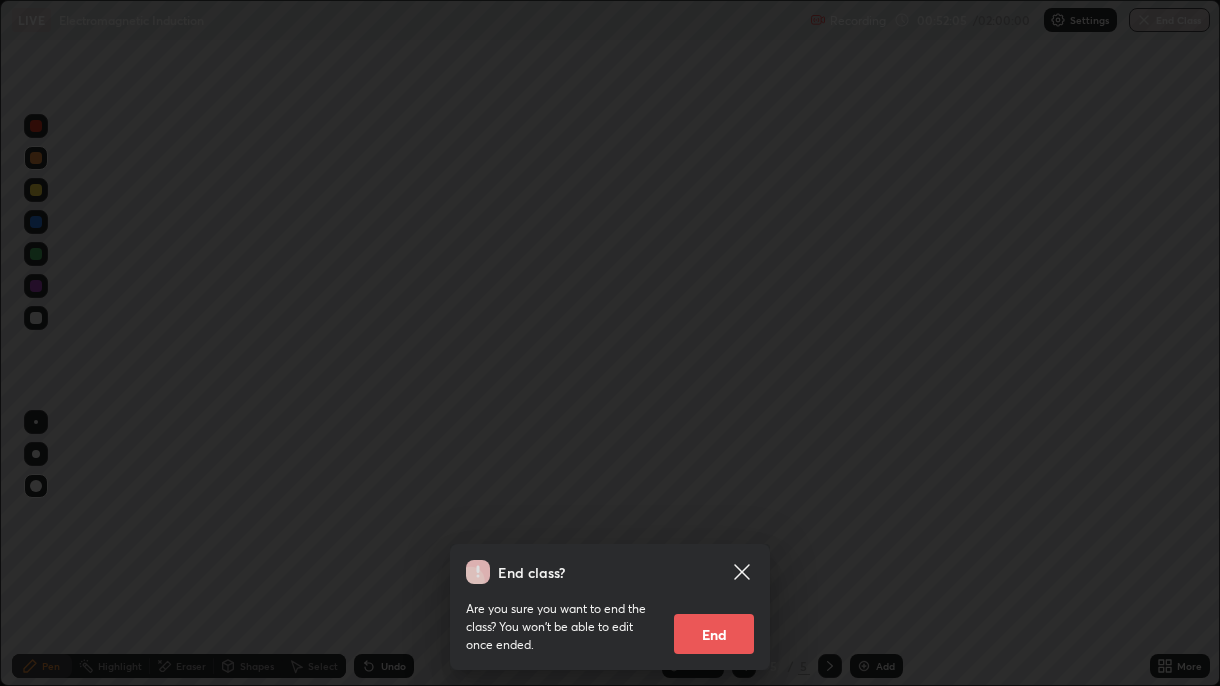 click on "End" at bounding box center (714, 634) 